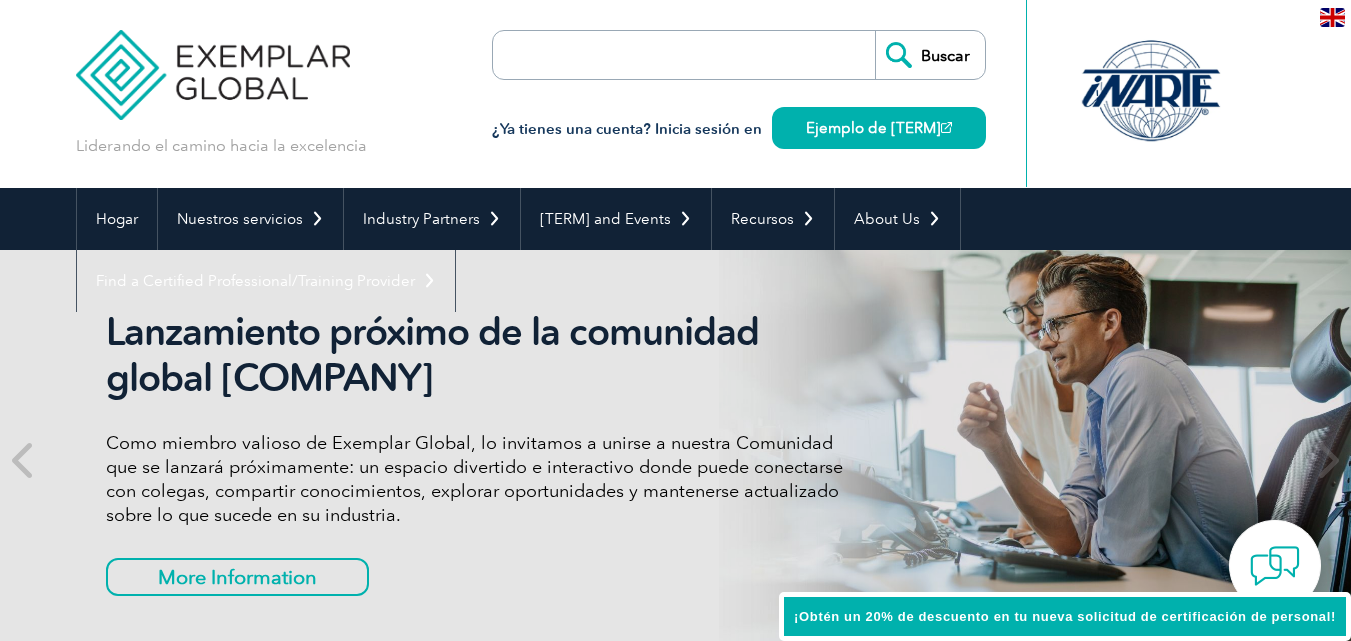 scroll, scrollTop: 0, scrollLeft: 0, axis: both 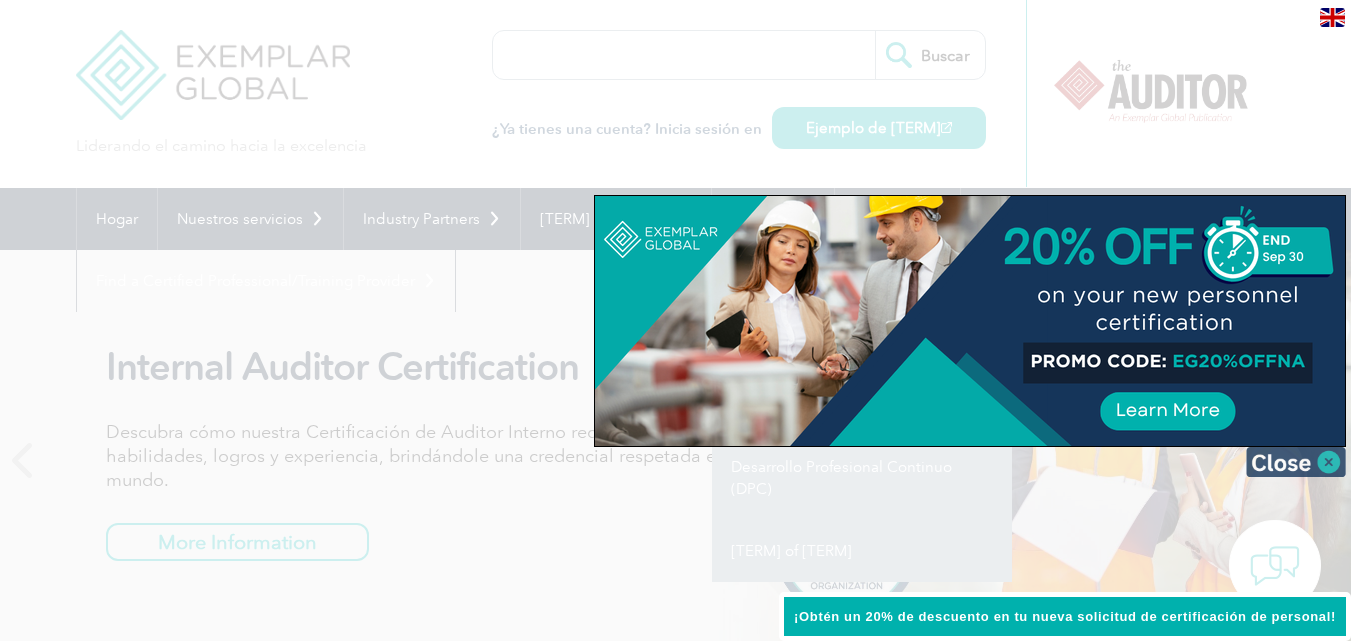 click at bounding box center [1296, 462] 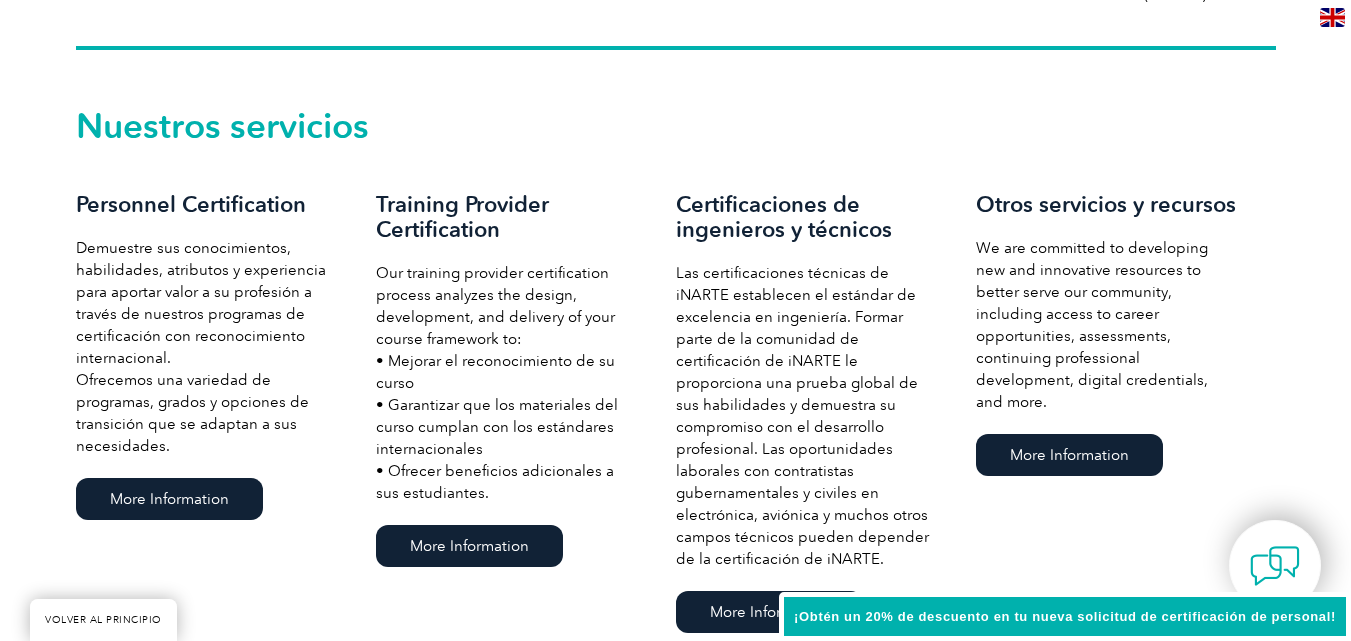 scroll, scrollTop: 1400, scrollLeft: 0, axis: vertical 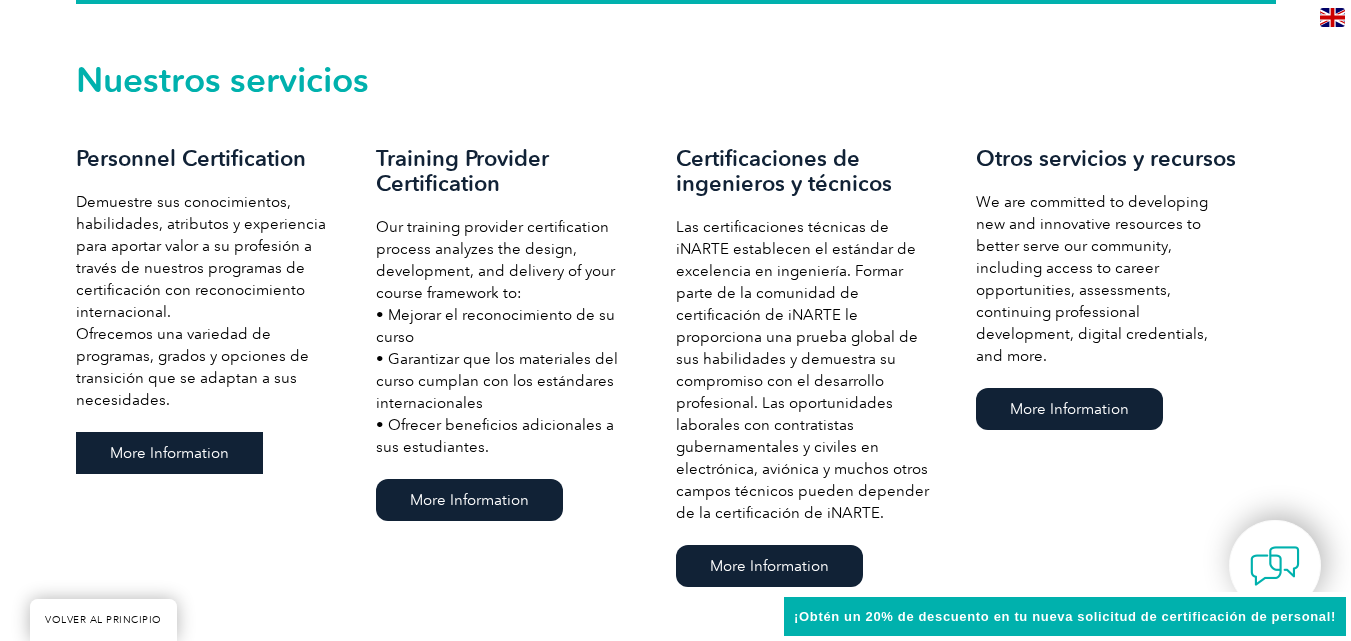 click on "More Information" at bounding box center [169, 453] 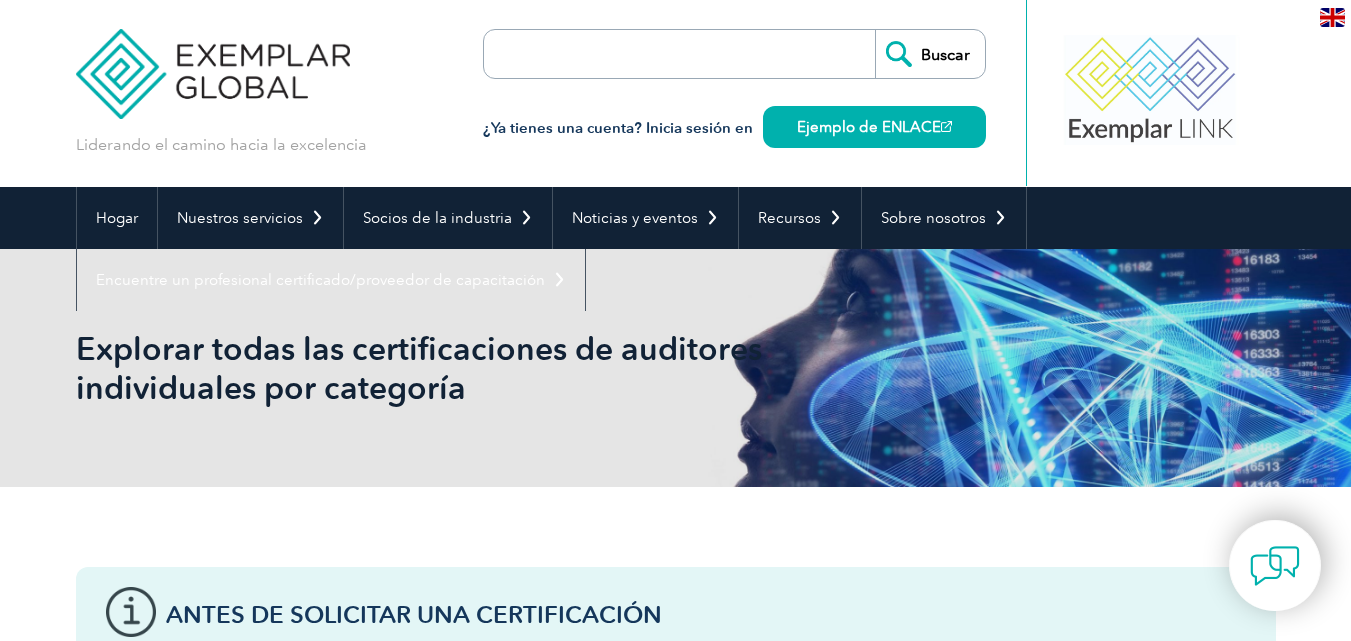 scroll, scrollTop: 0, scrollLeft: 0, axis: both 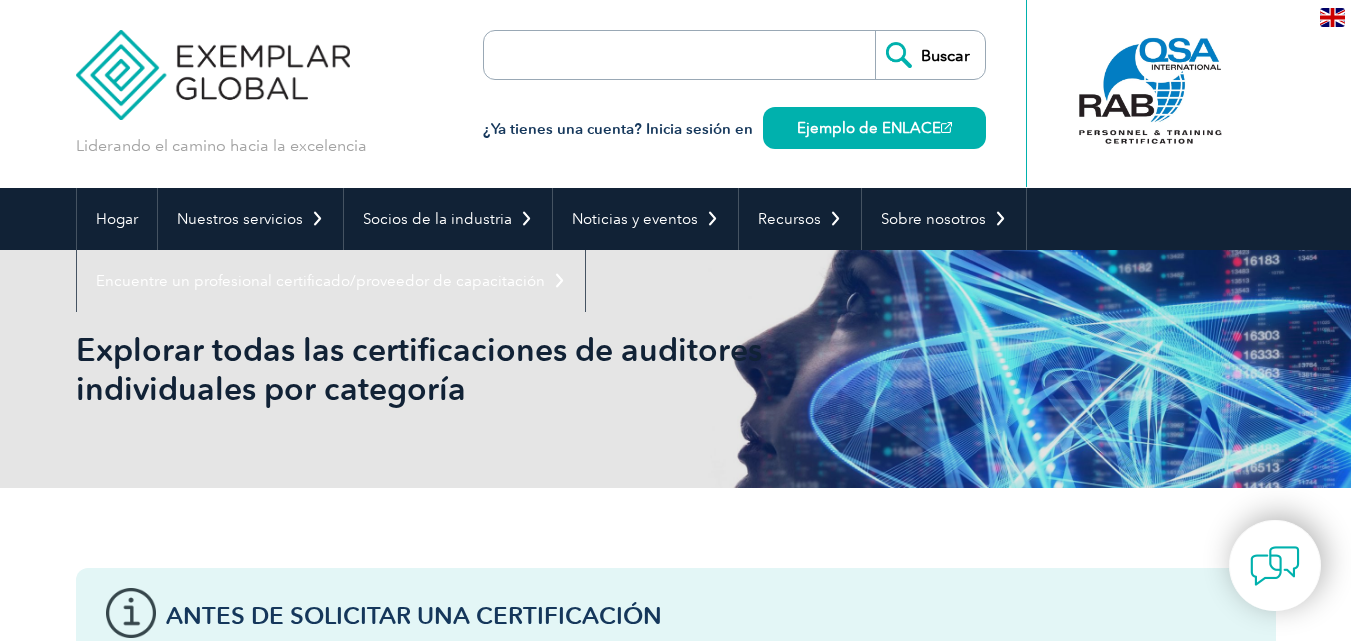 click on "Explorar todas las certificaciones de auditores individuales por categoría" at bounding box center [419, 369] 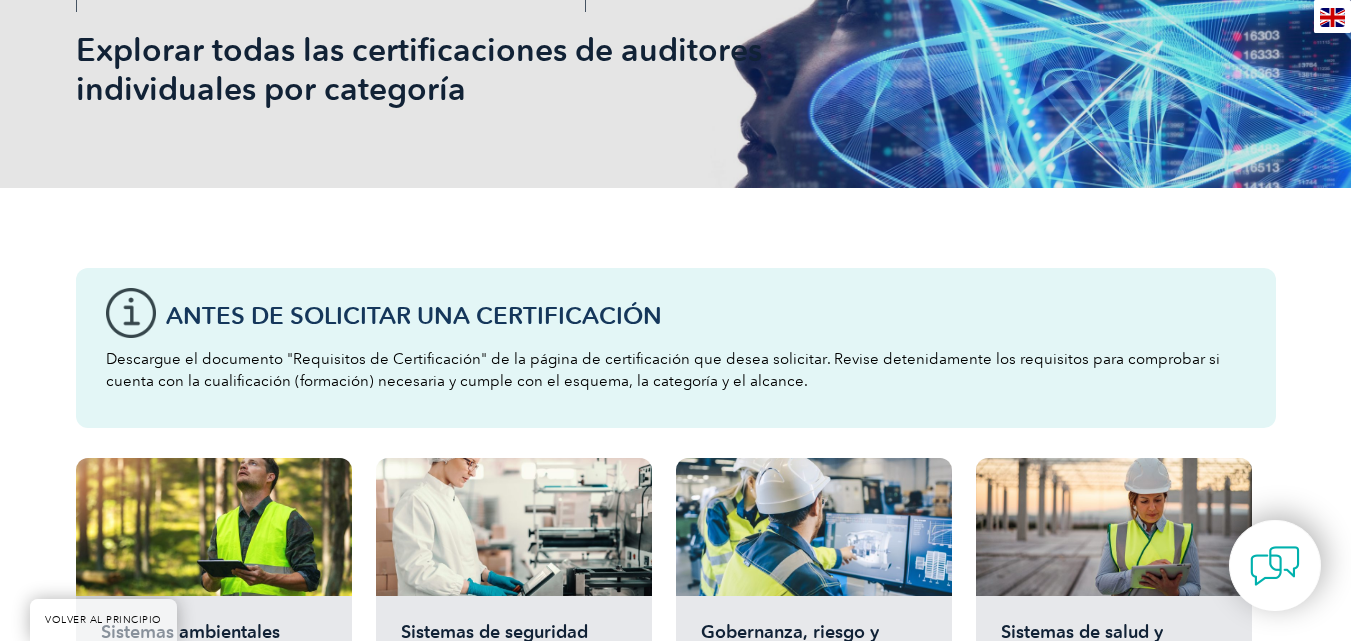 scroll, scrollTop: 600, scrollLeft: 0, axis: vertical 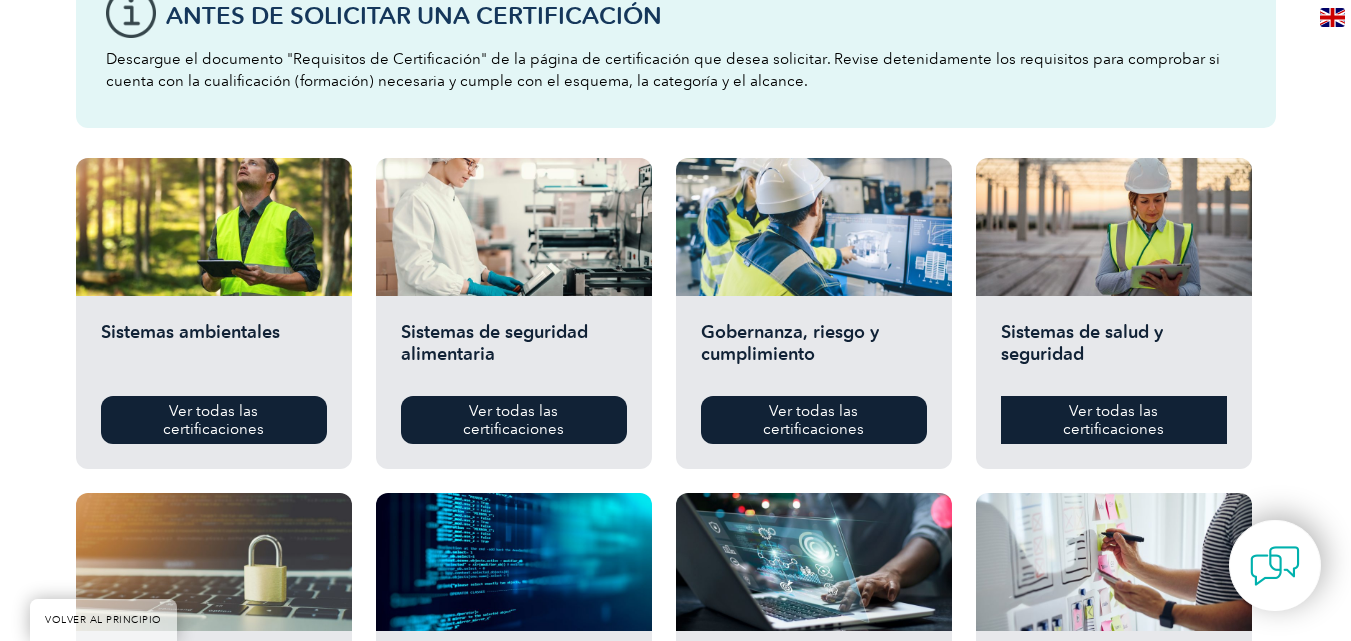 click on "Ver todas las certificaciones" at bounding box center [1113, 420] 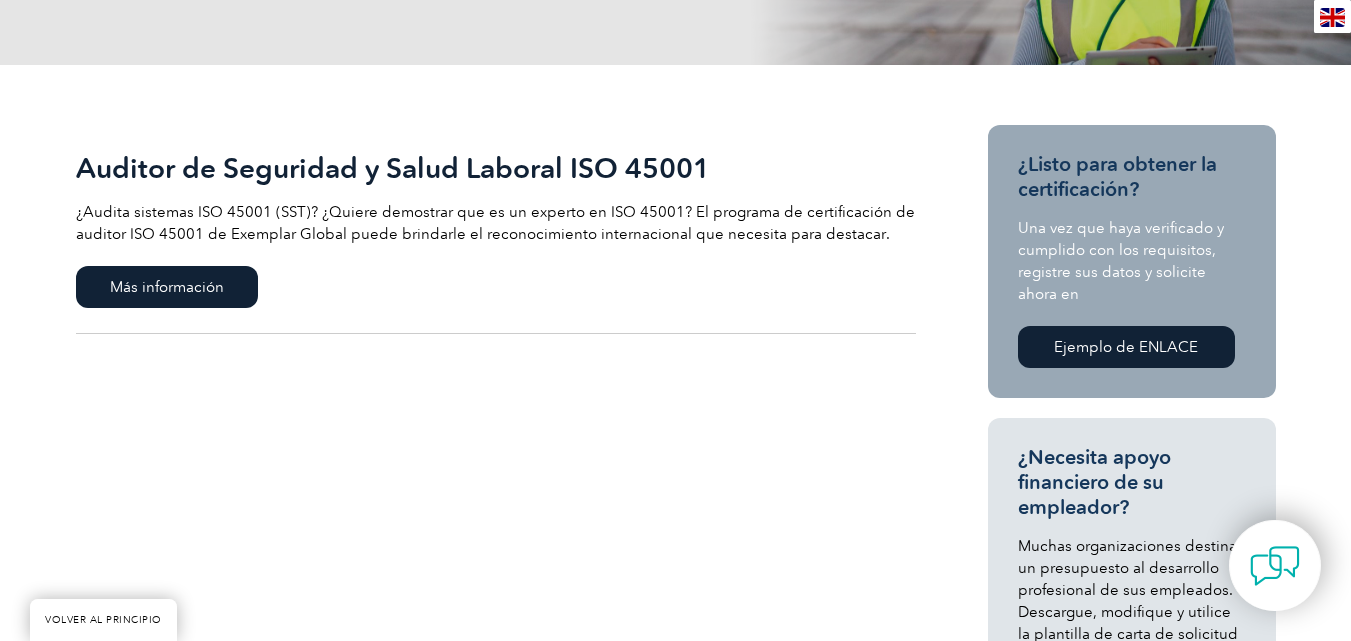 scroll, scrollTop: 400, scrollLeft: 0, axis: vertical 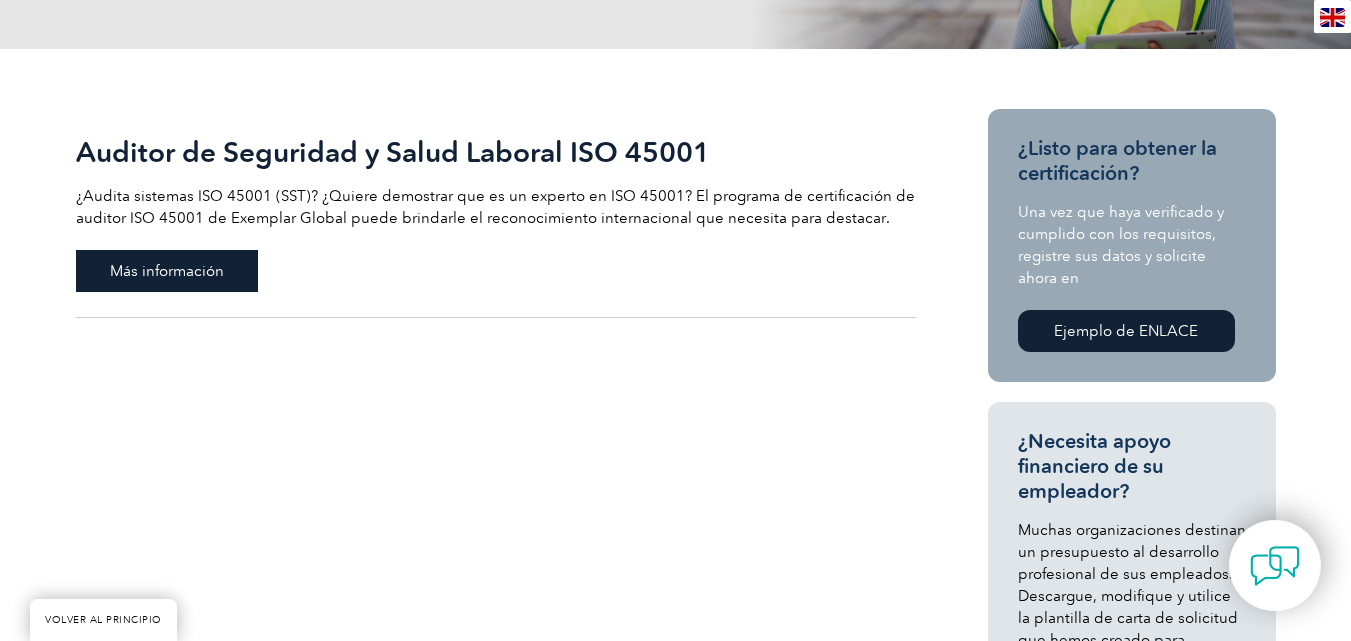 click on "Más información" at bounding box center [167, 271] 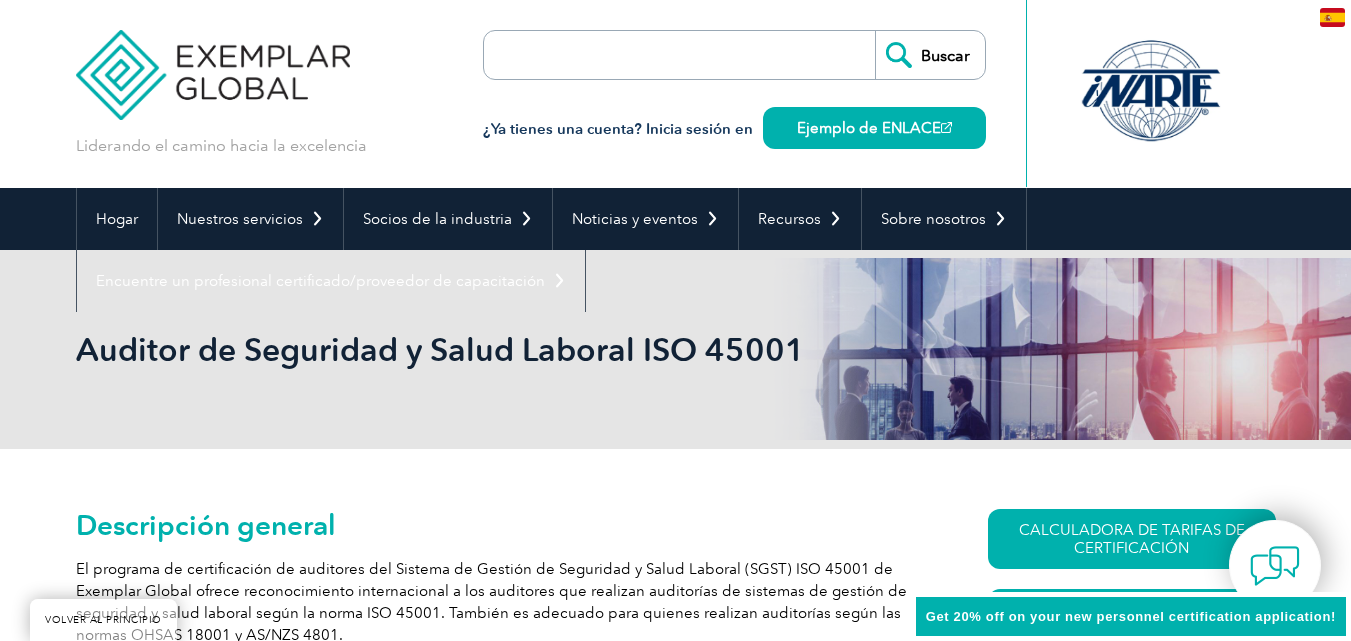 scroll, scrollTop: 295, scrollLeft: 0, axis: vertical 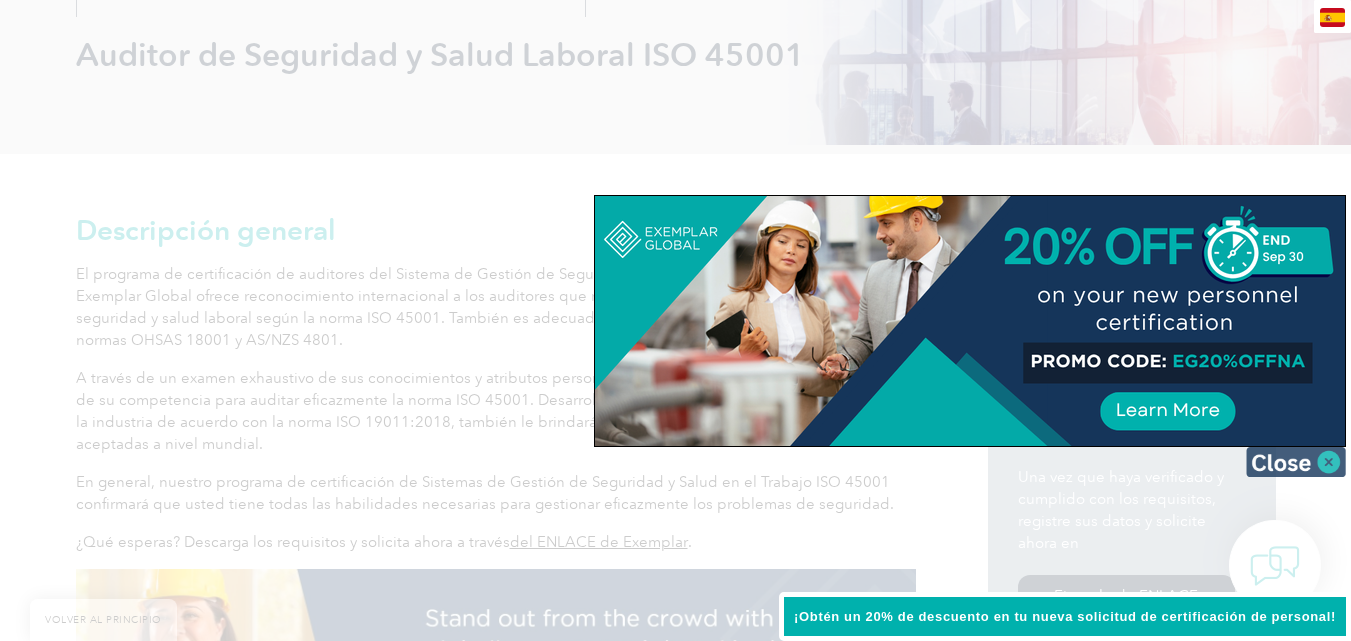 click at bounding box center [1296, 462] 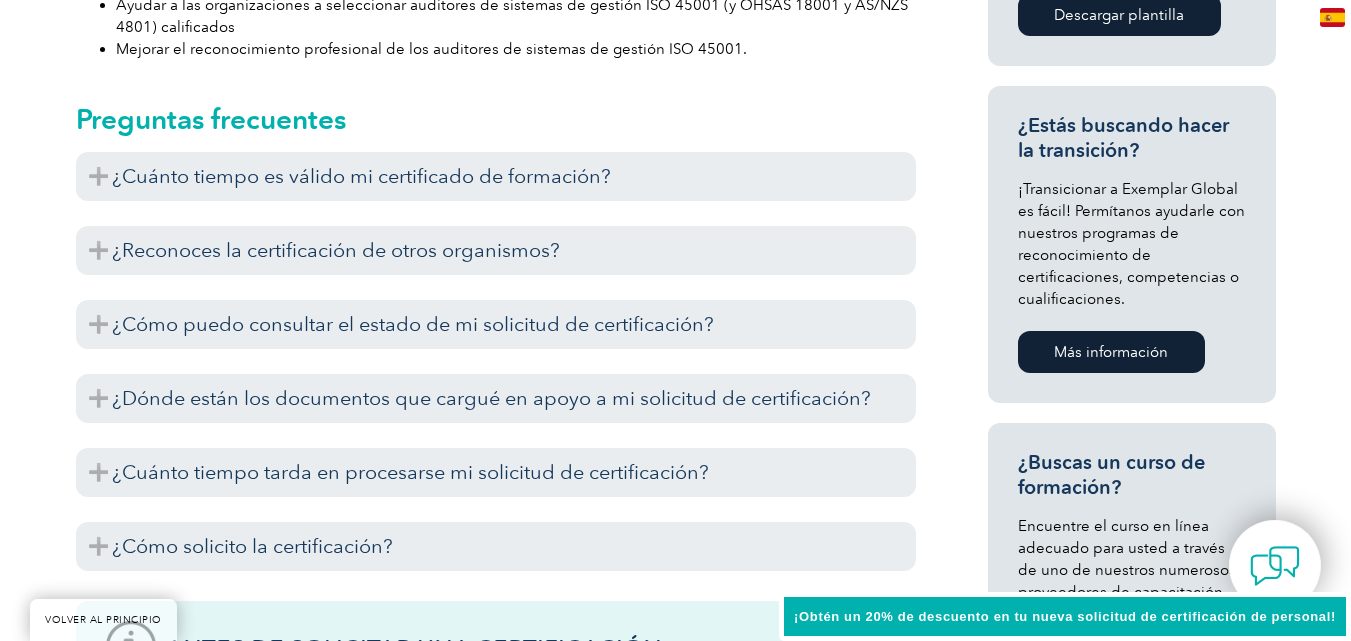 scroll, scrollTop: 1295, scrollLeft: 0, axis: vertical 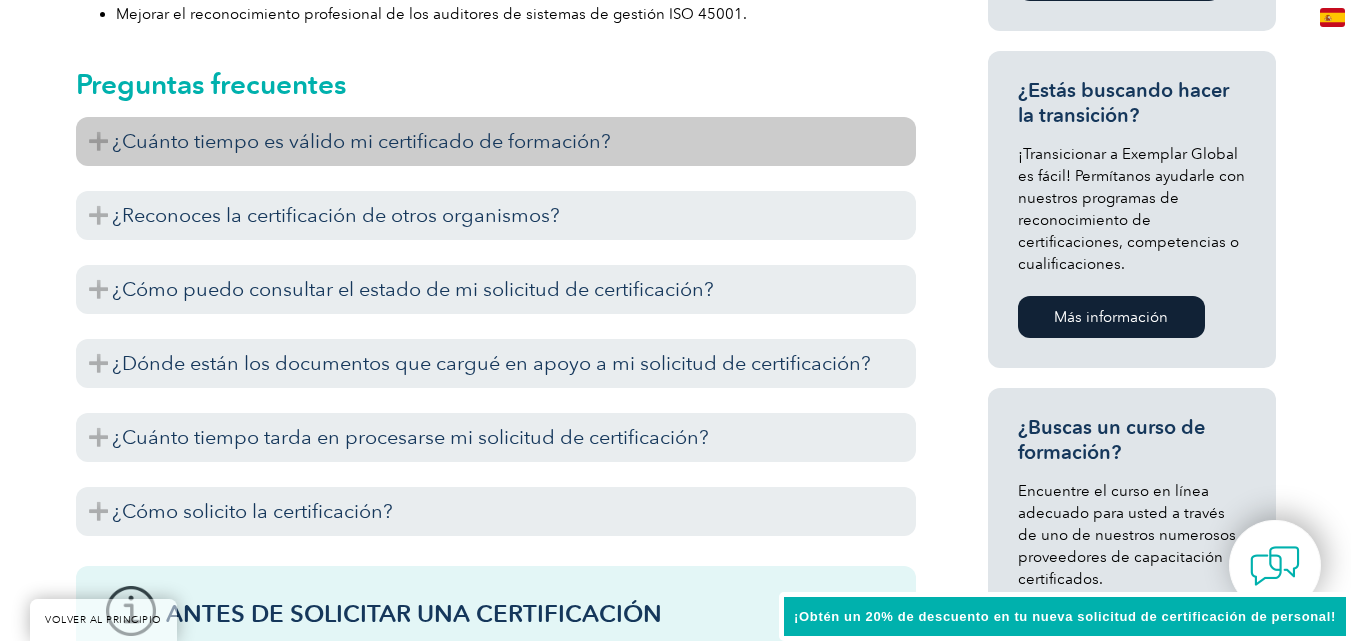click on "¿Cuánto tiempo es válido mi certificado de formación?" at bounding box center (361, 141) 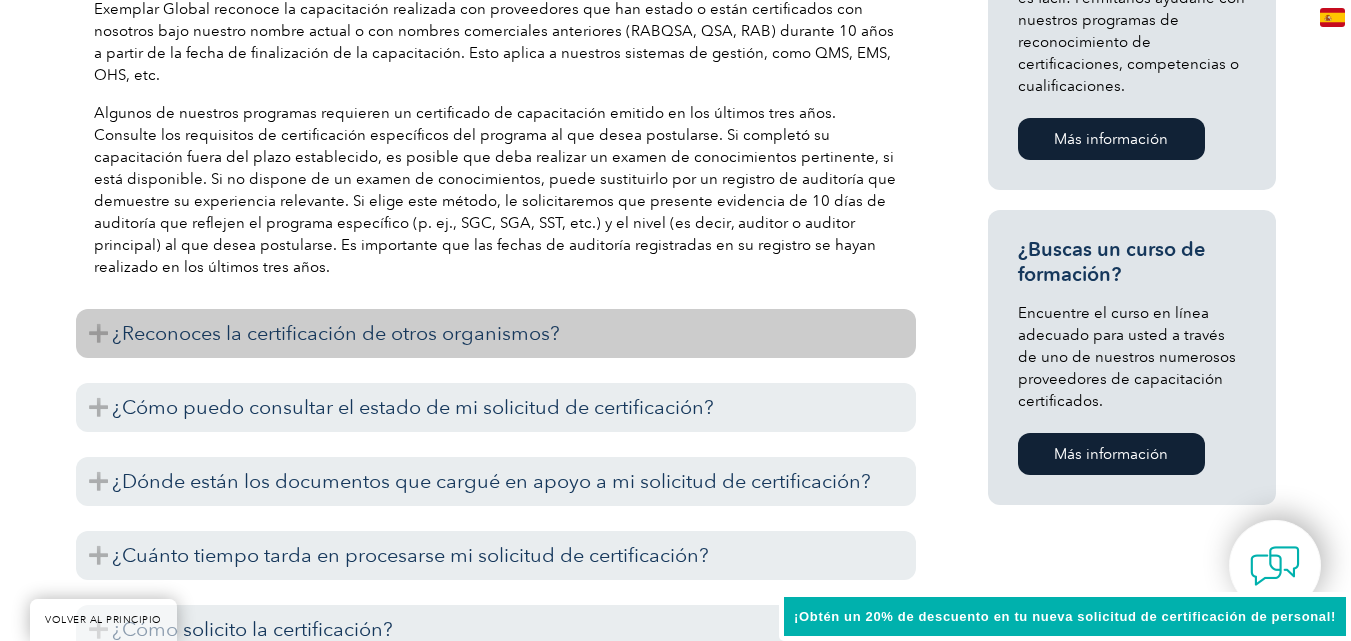 scroll, scrollTop: 1495, scrollLeft: 0, axis: vertical 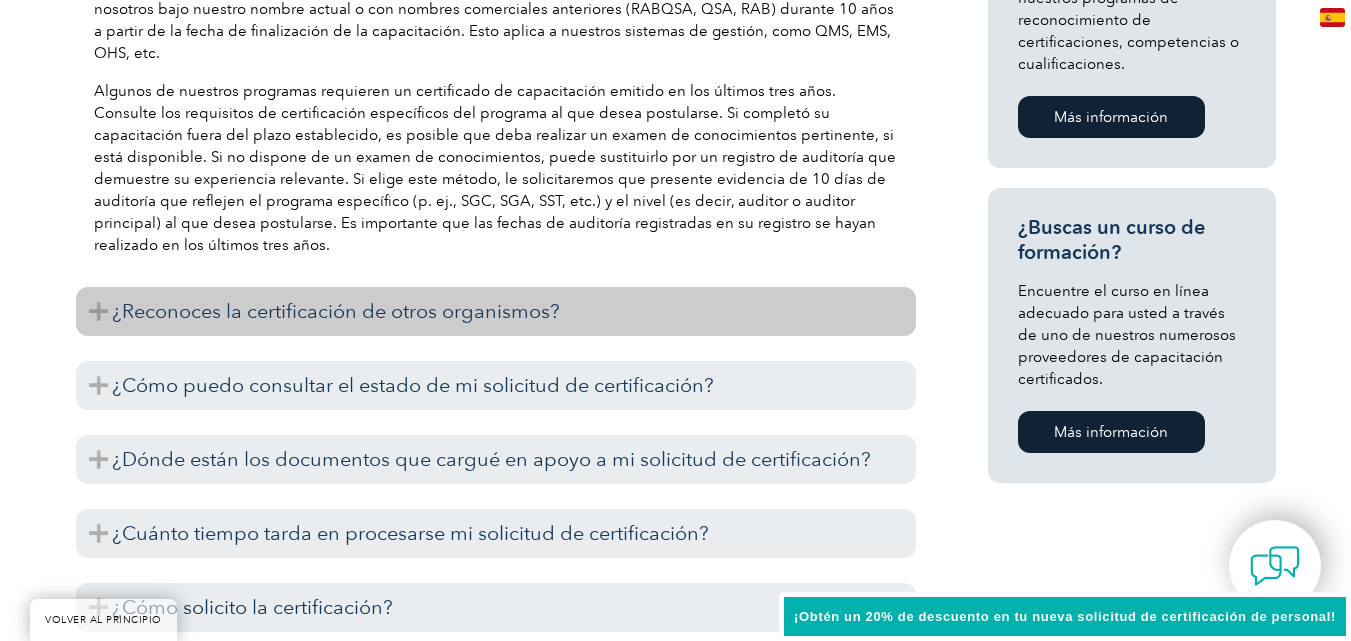 click on "¿Reconoces la certificación de otros organismos?" at bounding box center [336, 311] 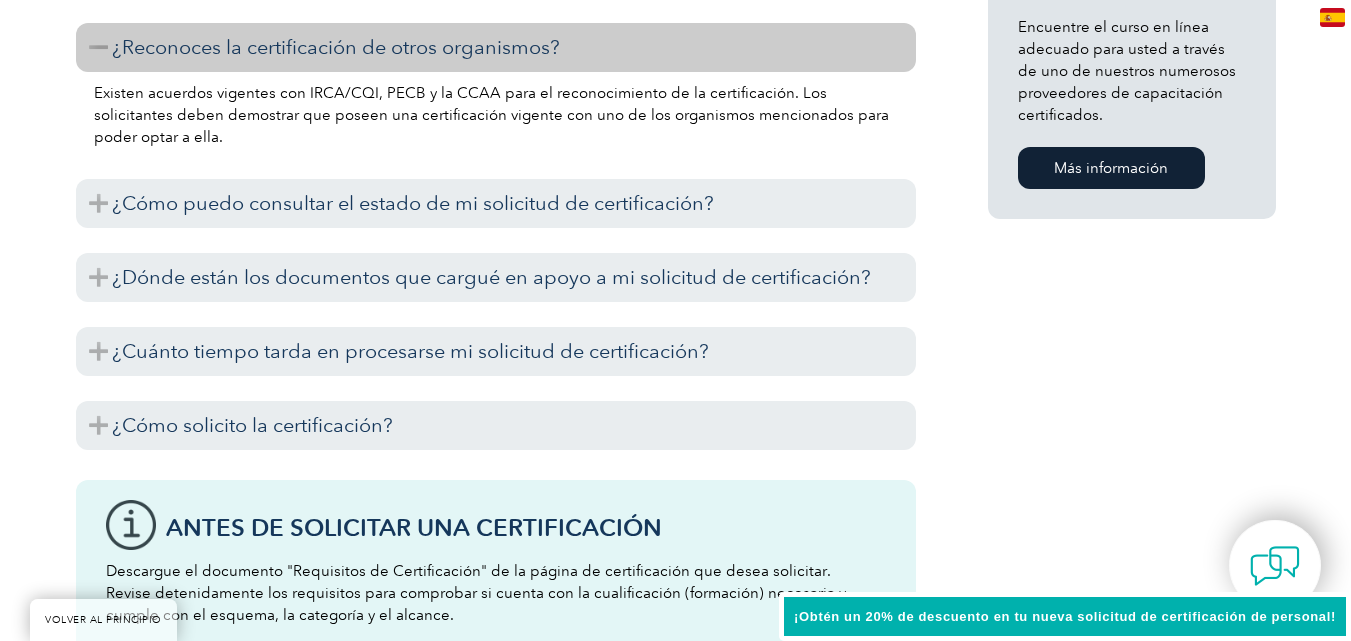 scroll, scrollTop: 1795, scrollLeft: 0, axis: vertical 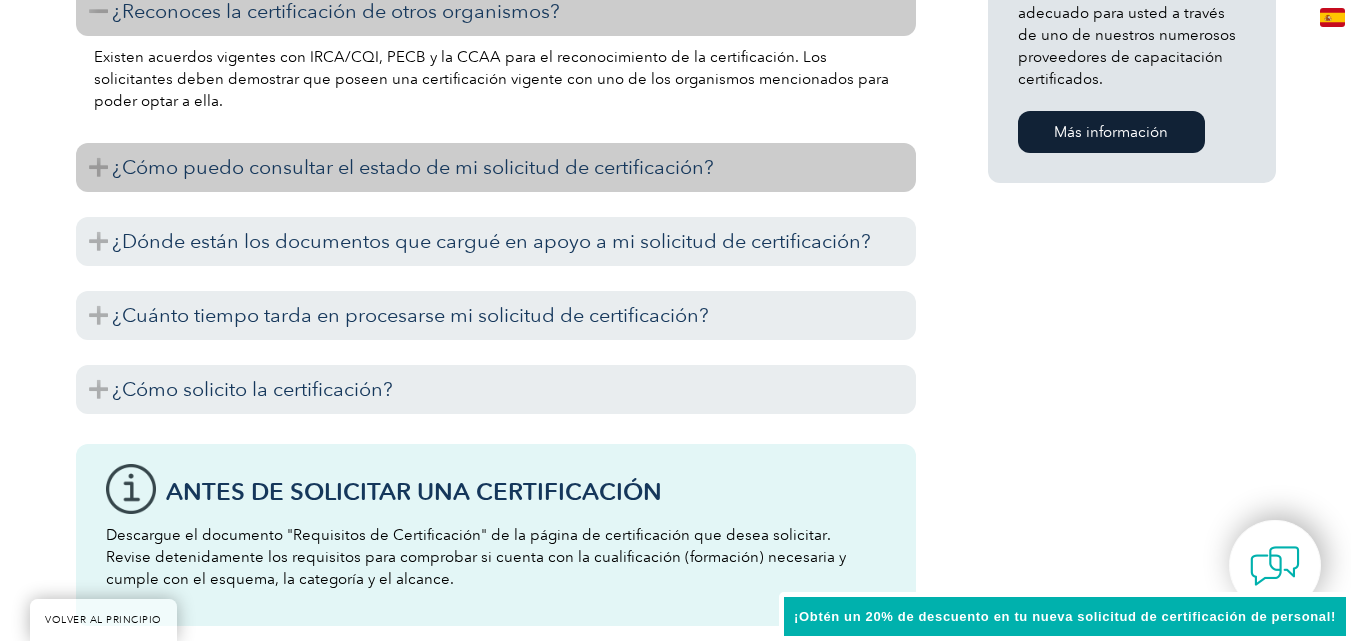 click on "¿Cómo puedo consultar el estado de mi solicitud de certificación?" at bounding box center (413, 167) 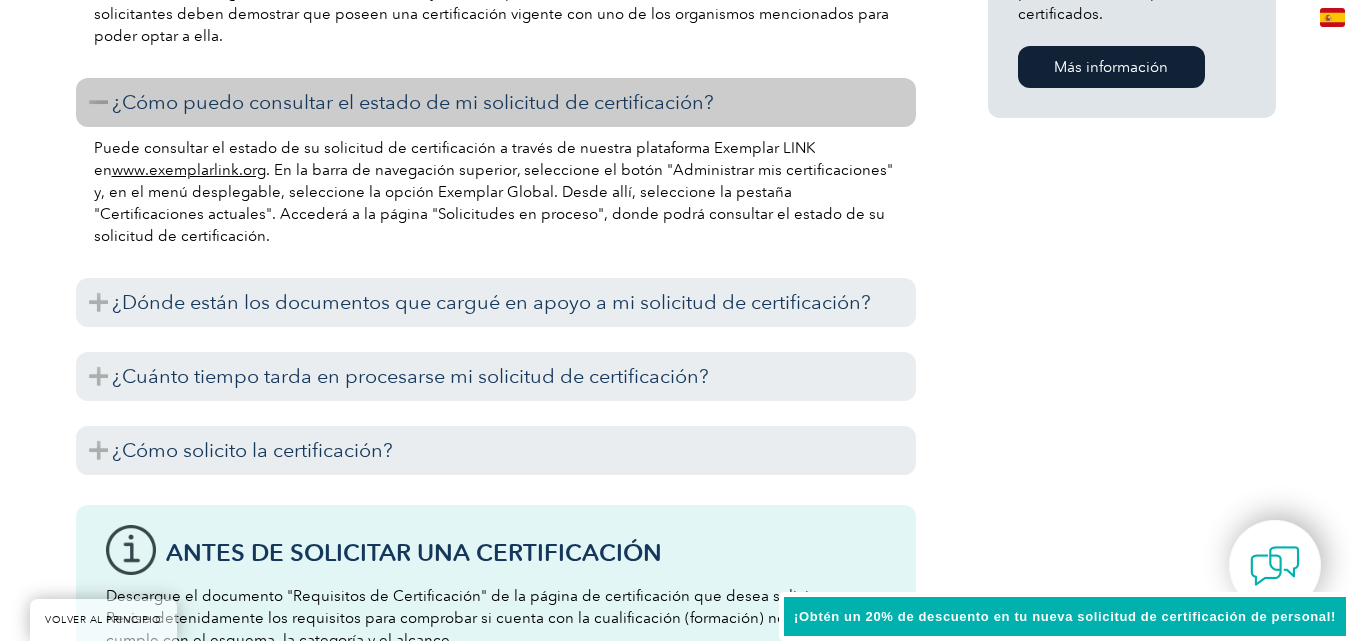 scroll, scrollTop: 1895, scrollLeft: 0, axis: vertical 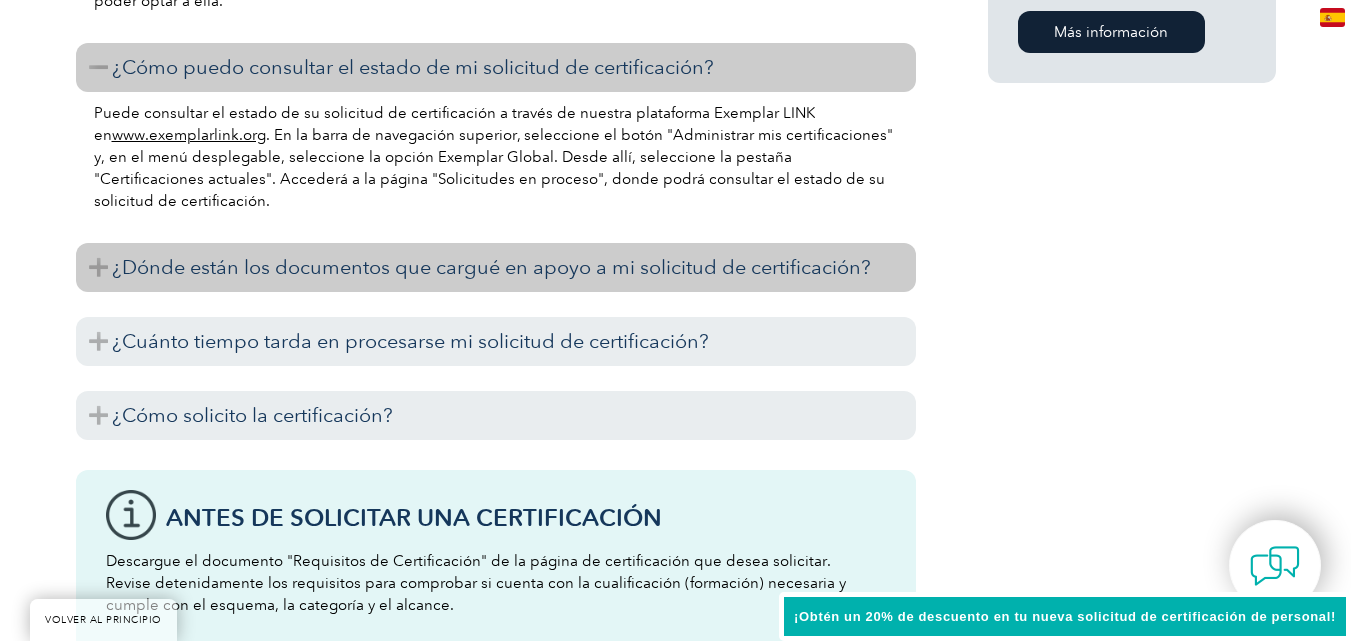 click on "¿Dónde están los documentos que cargué en apoyo a mi solicitud de certificación?" at bounding box center [496, 267] 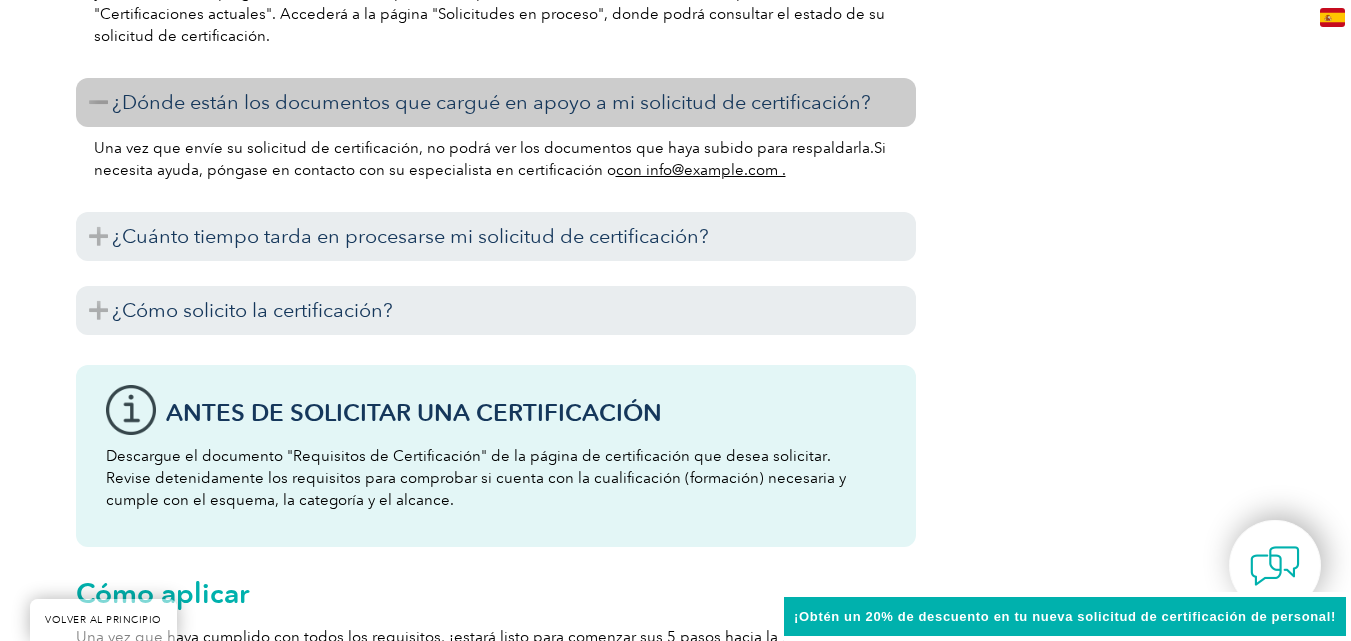 scroll, scrollTop: 2095, scrollLeft: 0, axis: vertical 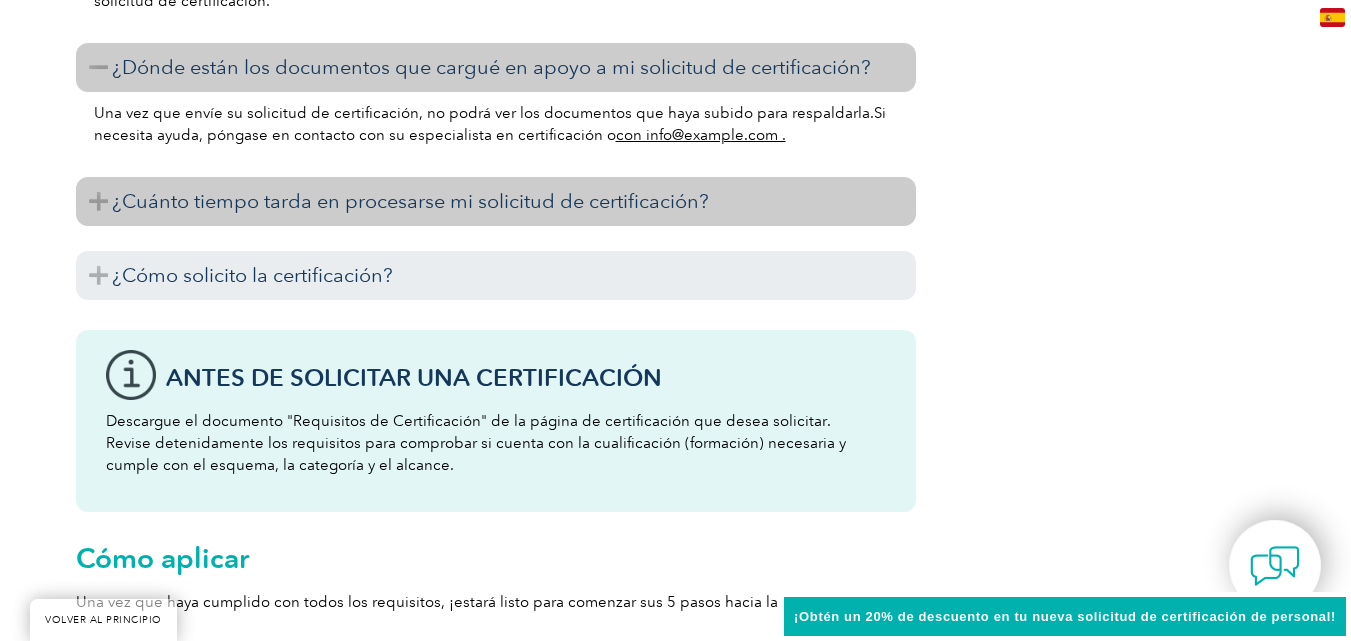 click on "¿Cuánto tiempo tarda en procesarse mi solicitud de certificación?" at bounding box center (410, 201) 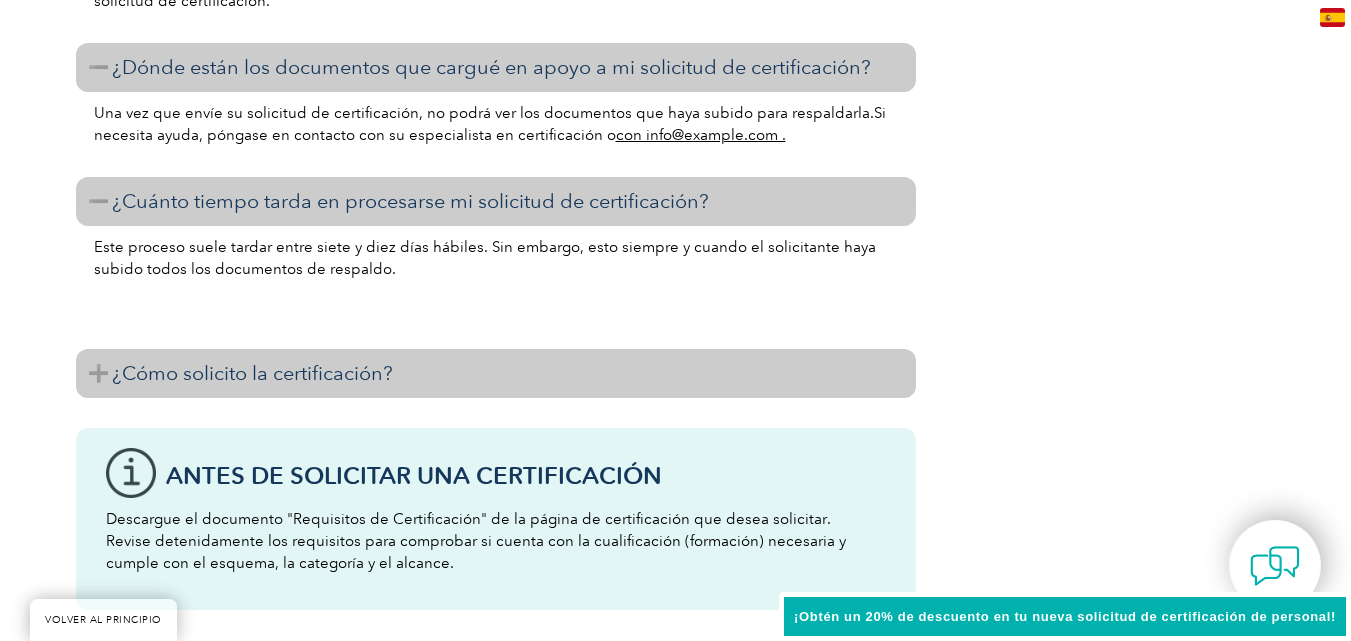 click on "¿Cómo solicito la certificación?" at bounding box center (252, 373) 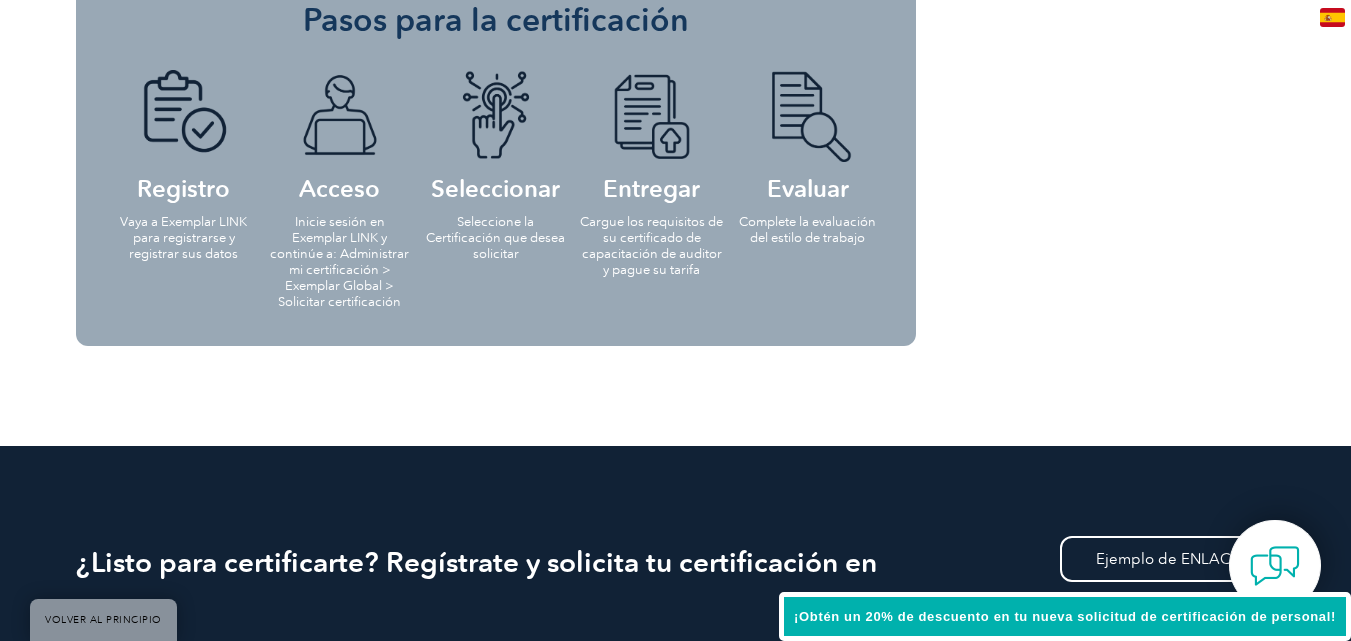 scroll, scrollTop: 3765, scrollLeft: 0, axis: vertical 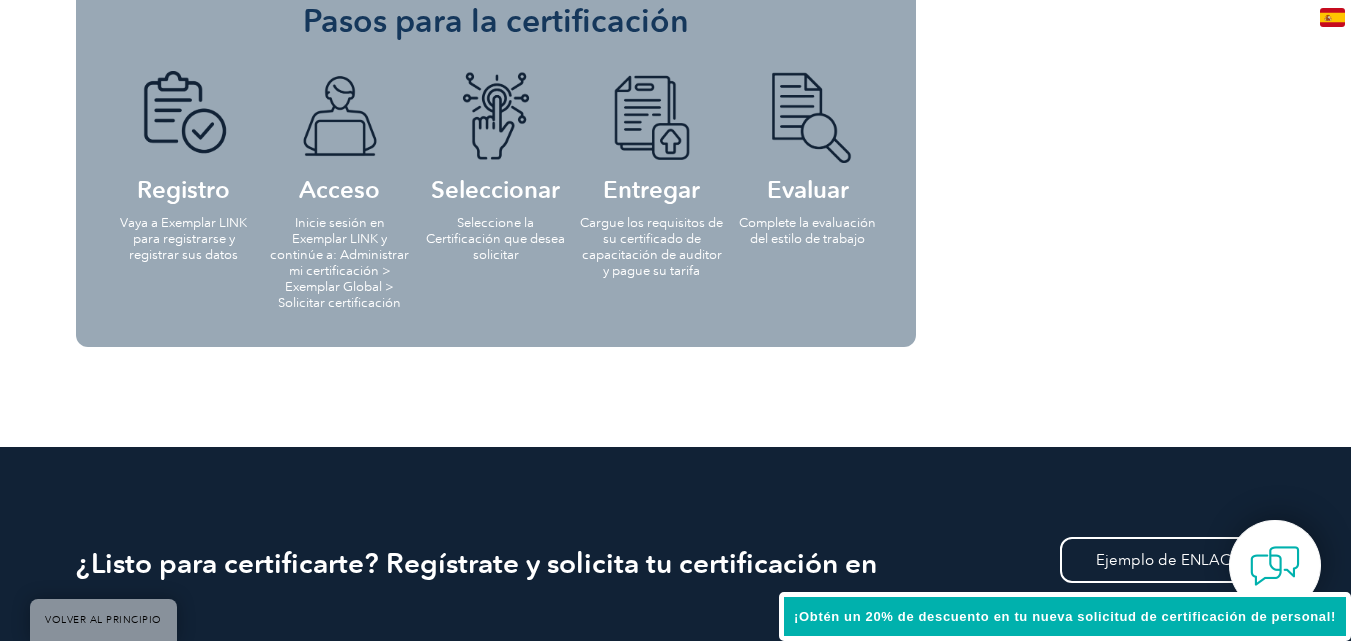 click on "Seleccionar" at bounding box center (495, 189) 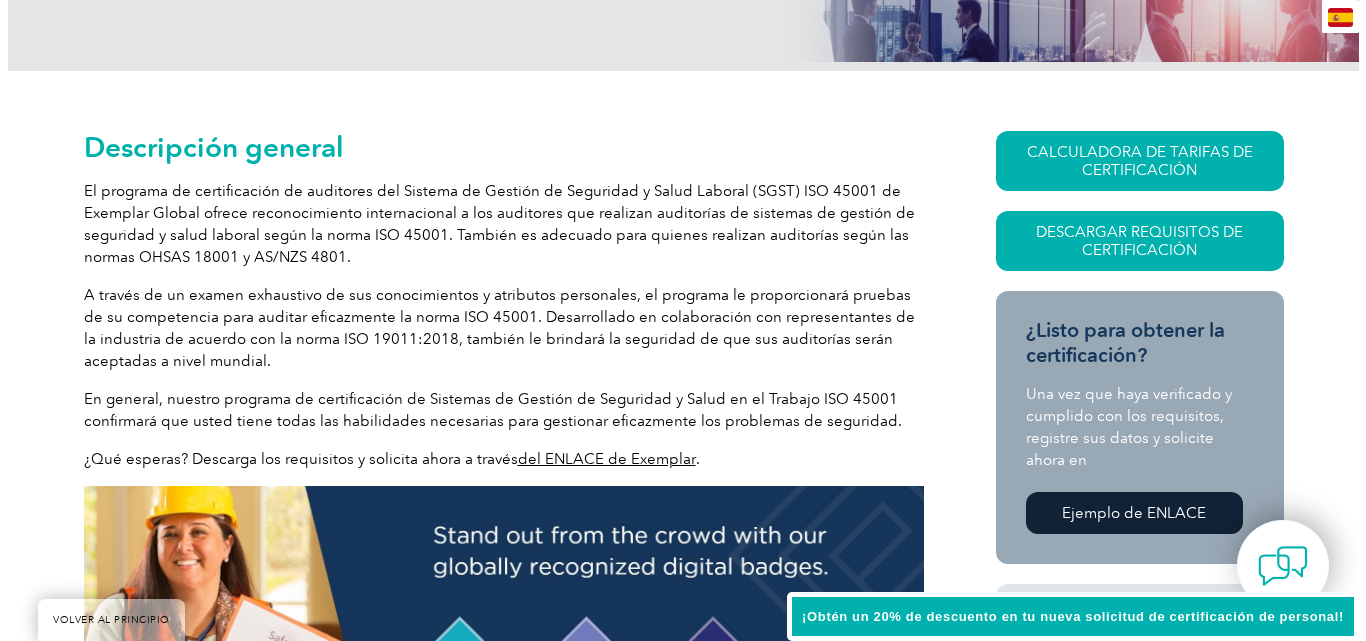 scroll, scrollTop: 400, scrollLeft: 0, axis: vertical 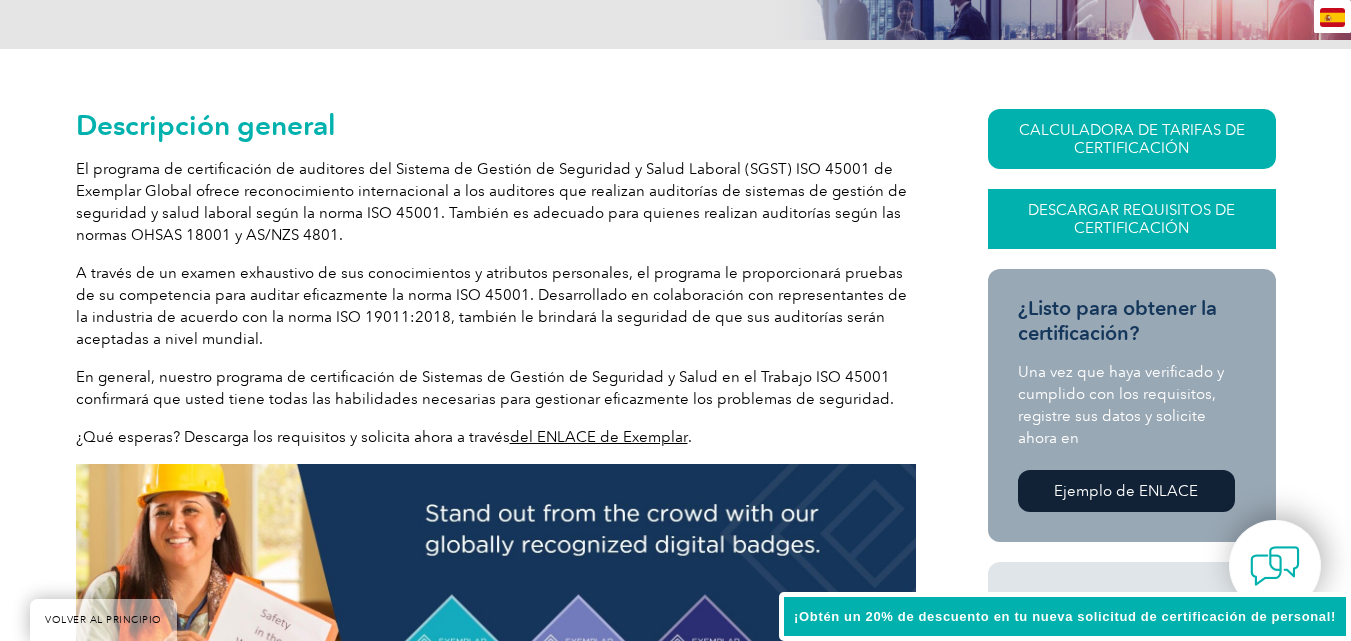 click on "Descargar requisitos de certificación" at bounding box center (1131, 219) 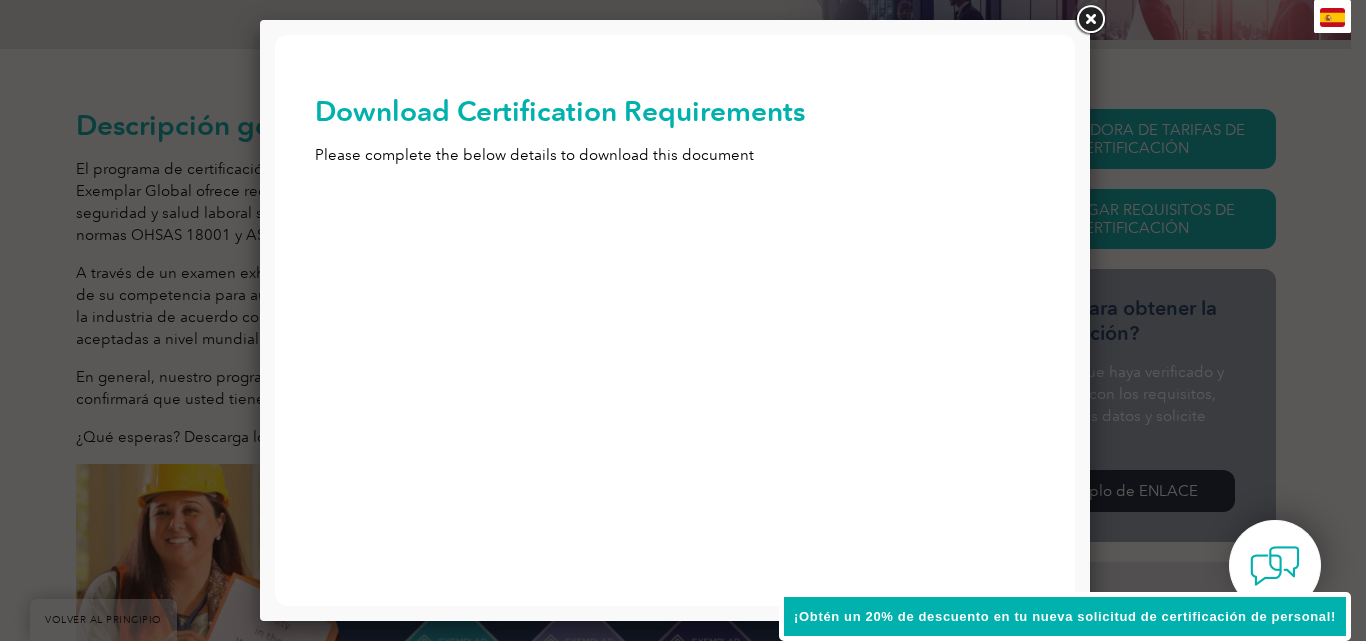 scroll, scrollTop: 0, scrollLeft: 0, axis: both 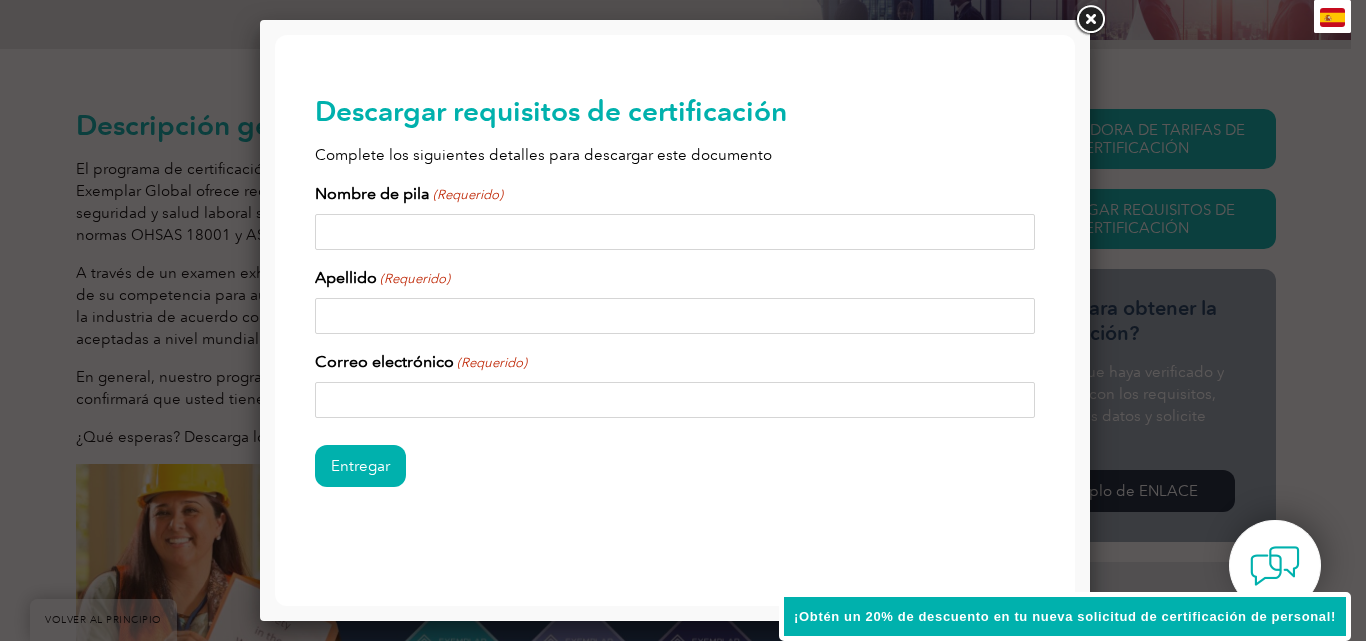 click on "Nombre de pila (Requerido)" at bounding box center (675, 232) 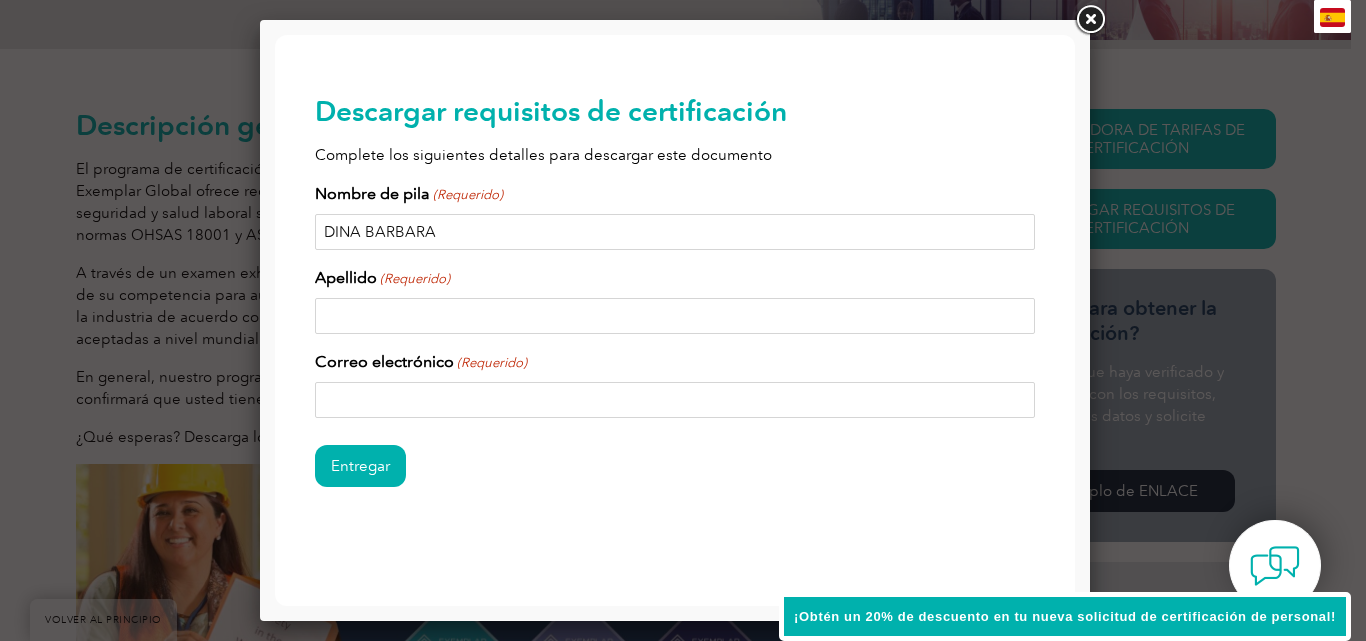 type on "DINA BARBARA" 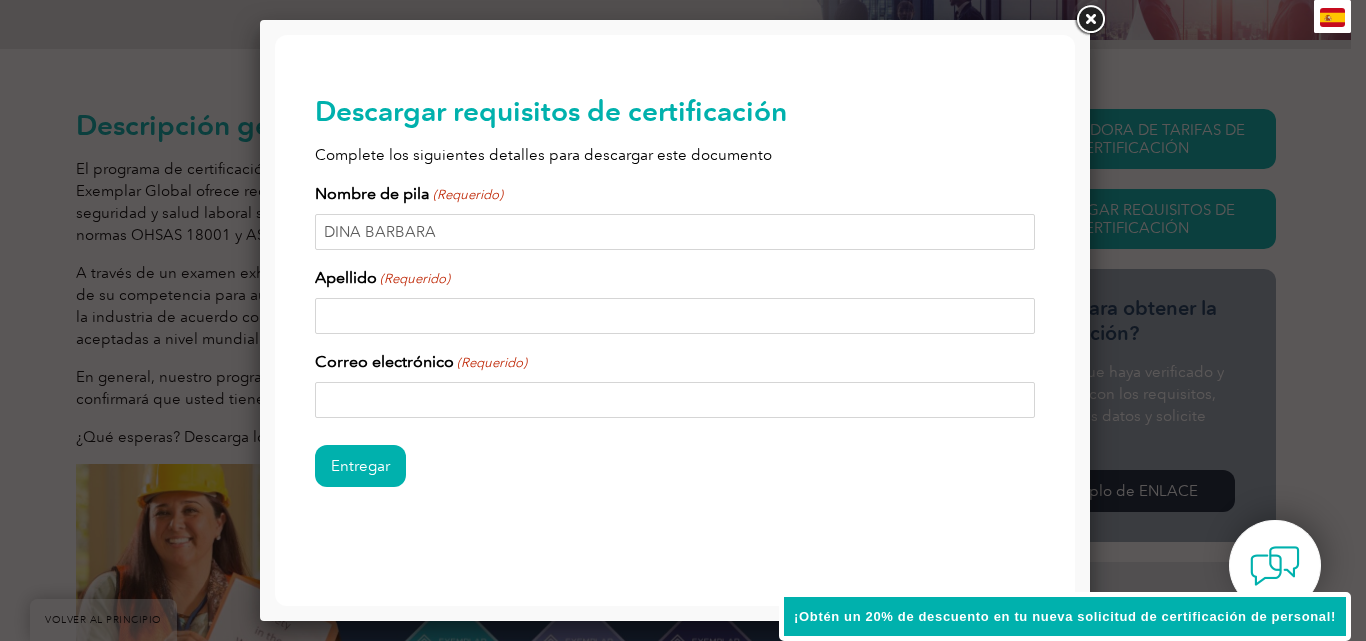 click on "Apellido (Requerido)" at bounding box center (675, 316) 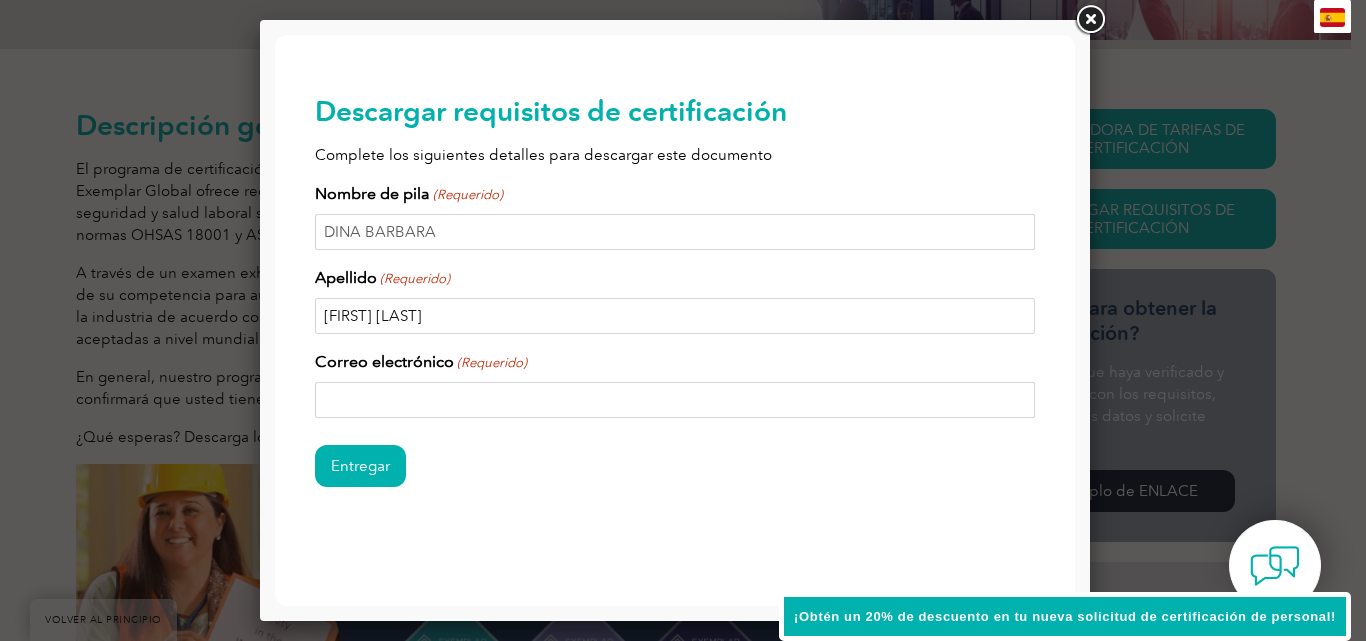 type on "[FIRST] [LAST]" 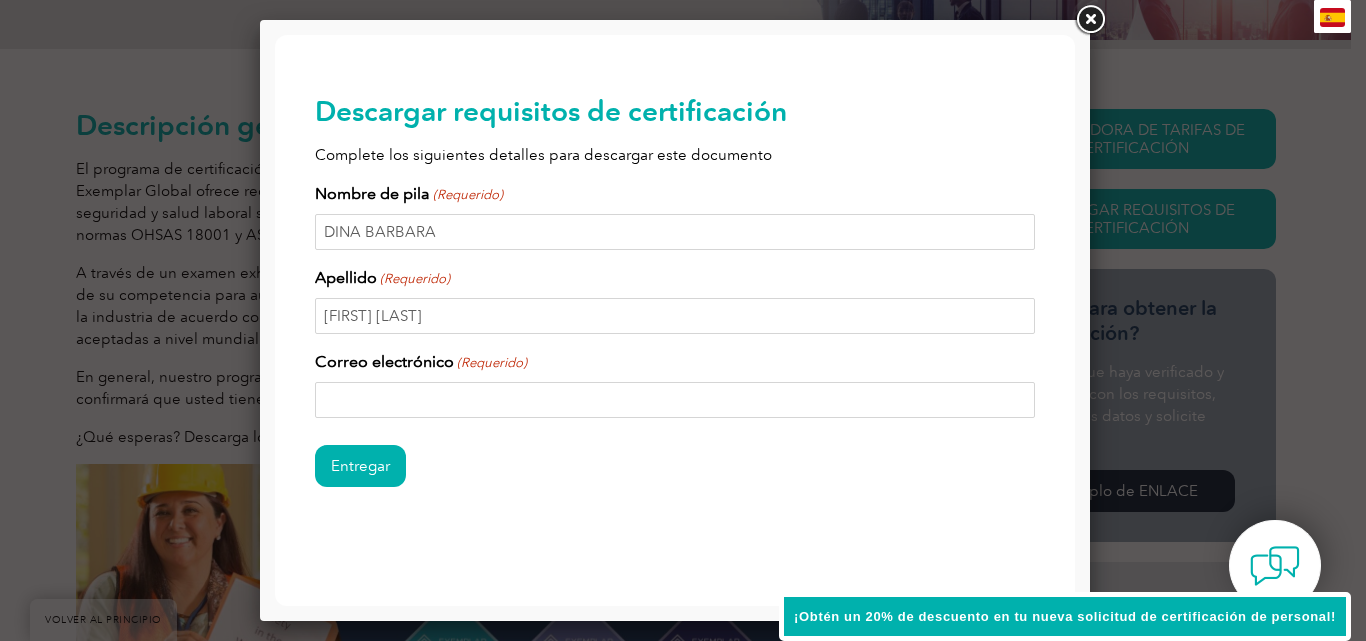 click on "Correo electrónico (Requerido)" at bounding box center [675, 400] 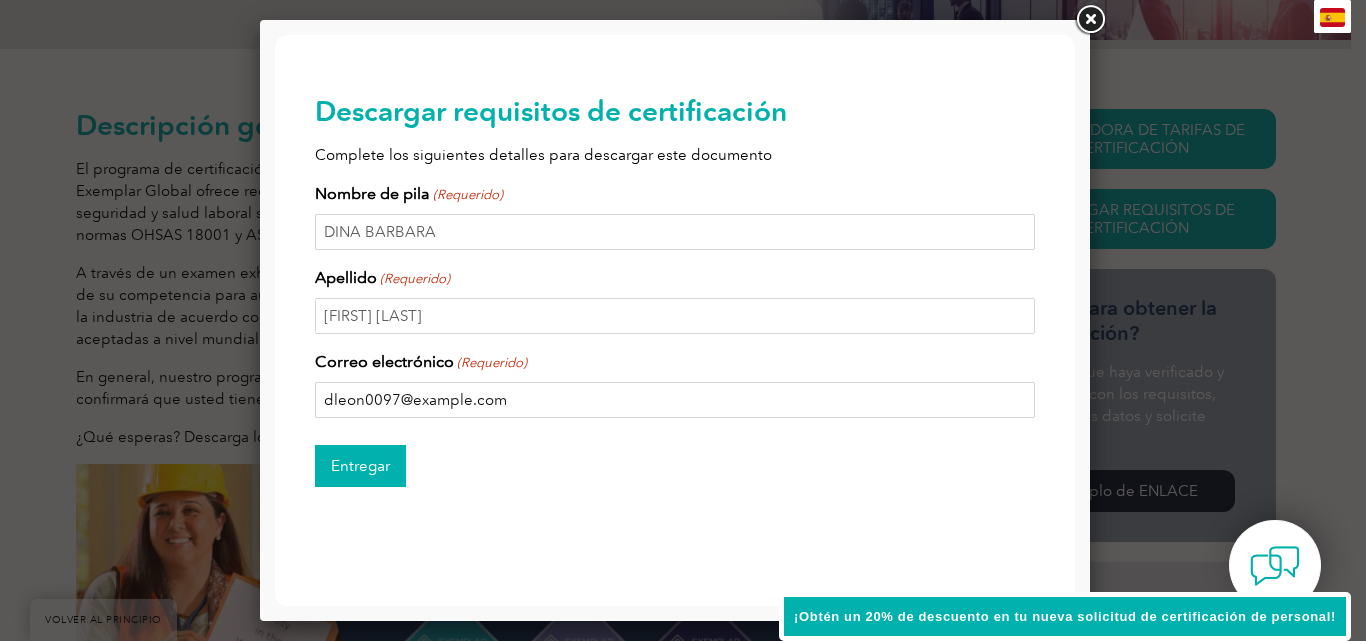 type on "dleon0097@example.com" 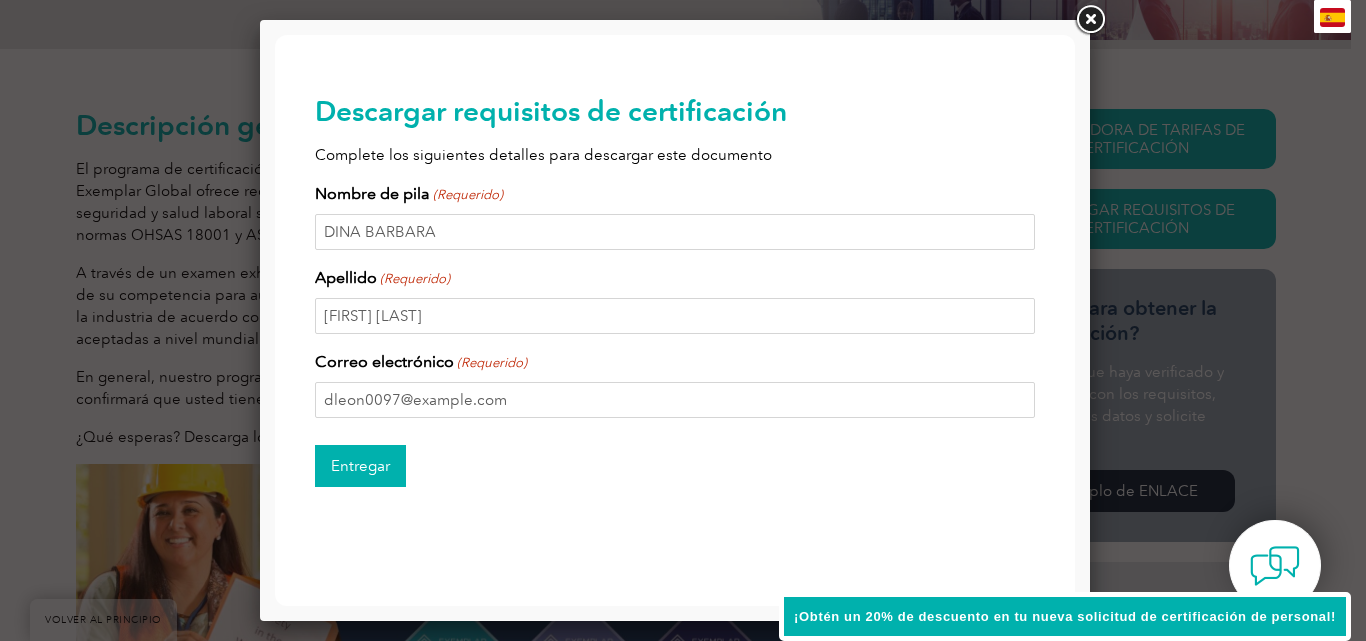 click on "Entregar" at bounding box center [360, 466] 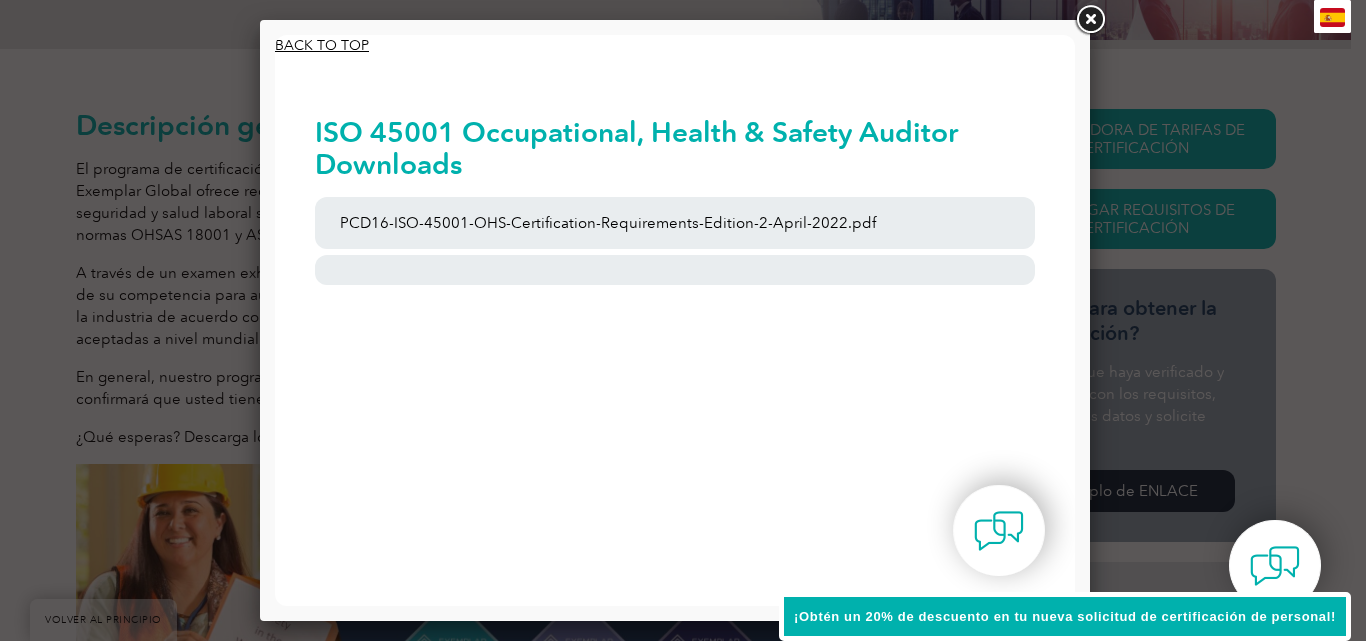 scroll, scrollTop: 0, scrollLeft: 0, axis: both 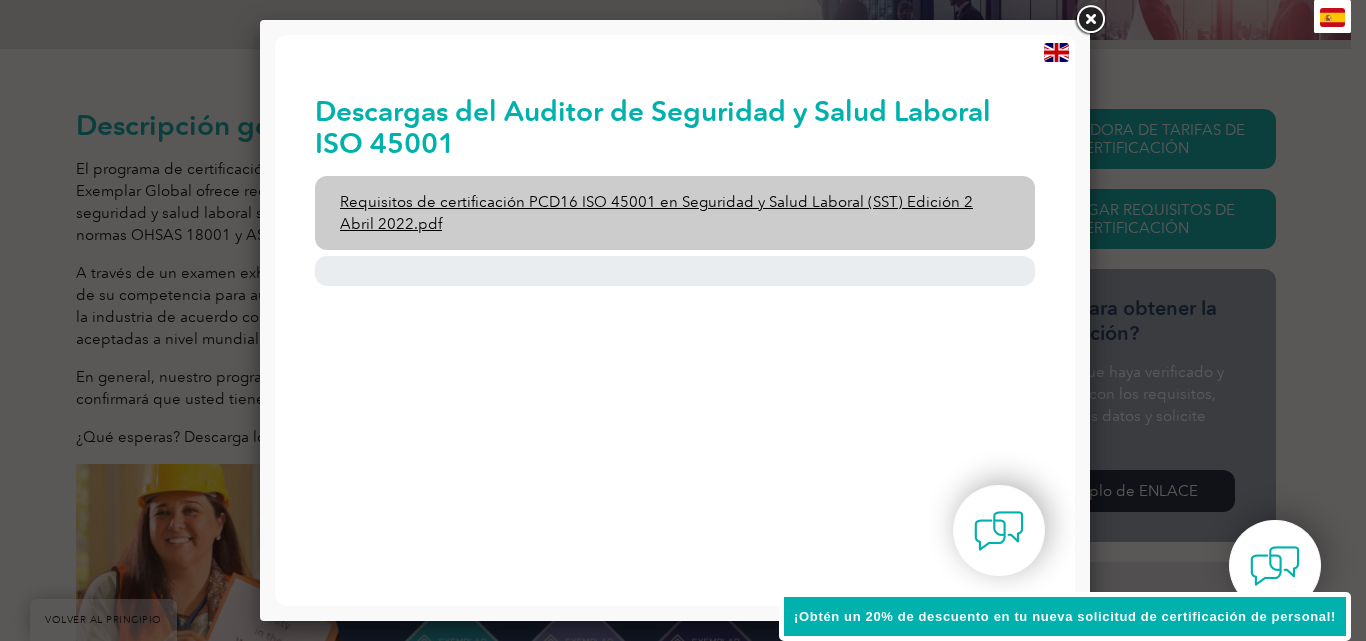 click on "Requisitos de certificación PCD16 ISO 45001 en Seguridad y Salud Laboral (SST) Edición 2 Abril 2022.pdf" at bounding box center [656, 213] 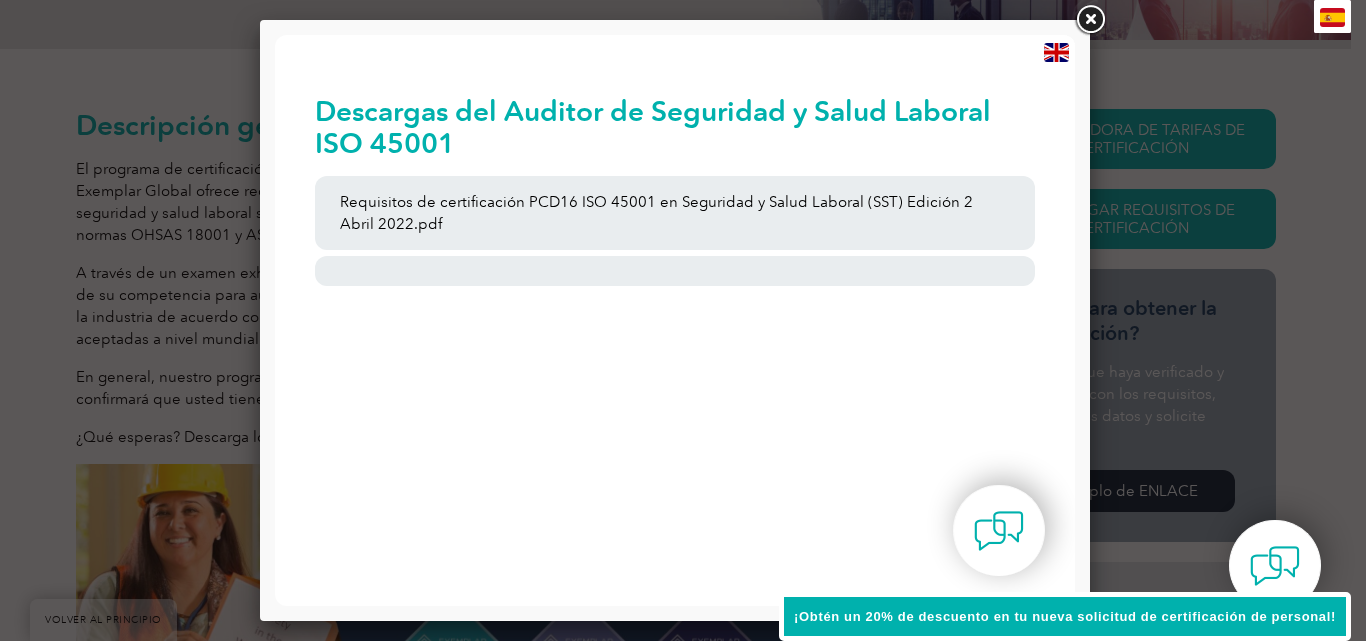 click at bounding box center [1090, 20] 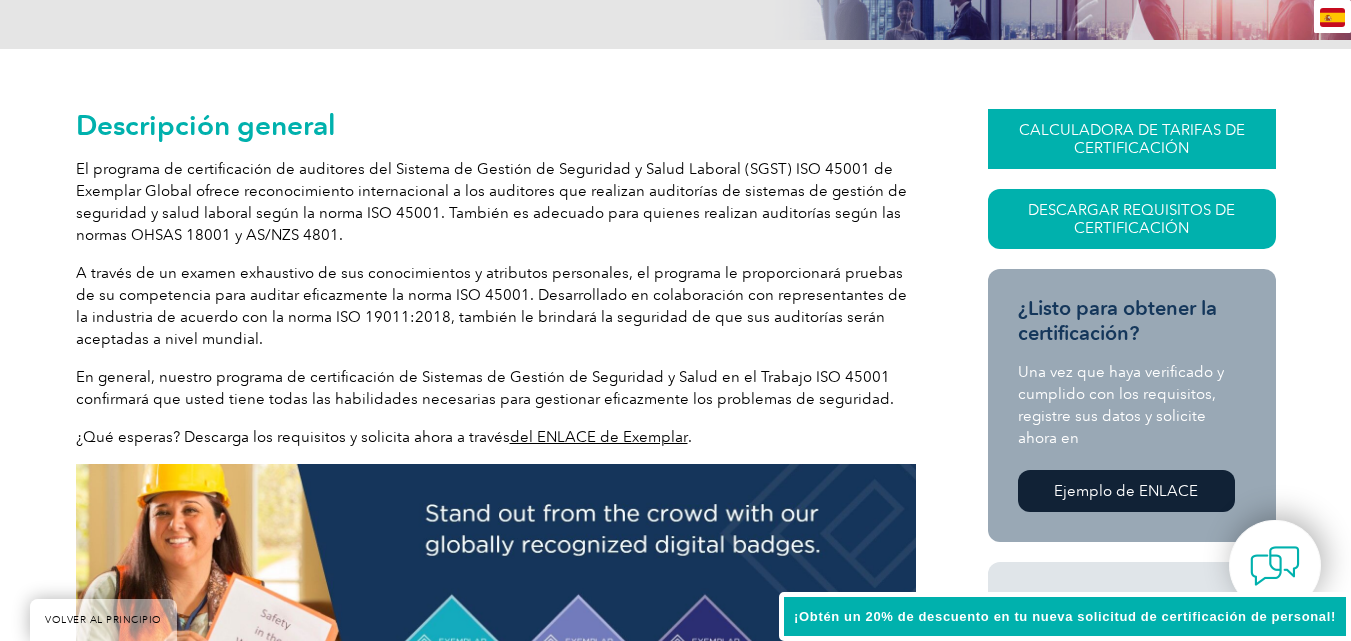 click on "CALCULADORA DE TARIFAS DE CERTIFICACIÓN" at bounding box center (1132, 139) 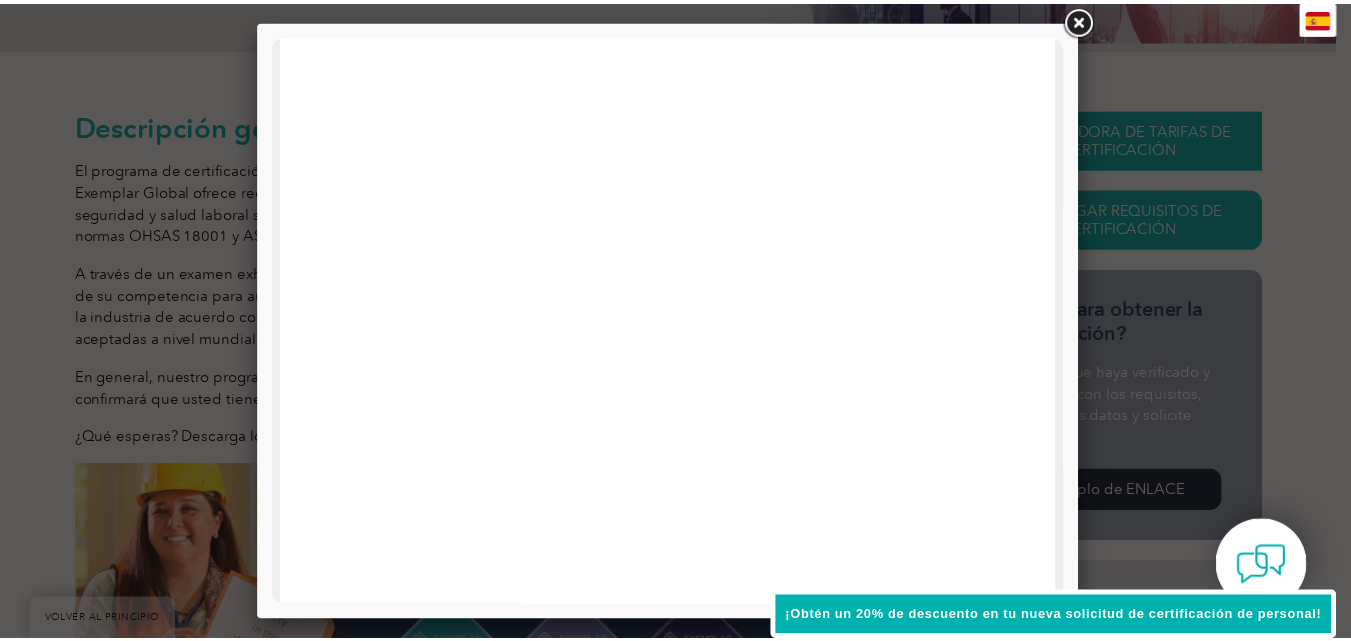 scroll, scrollTop: 0, scrollLeft: 0, axis: both 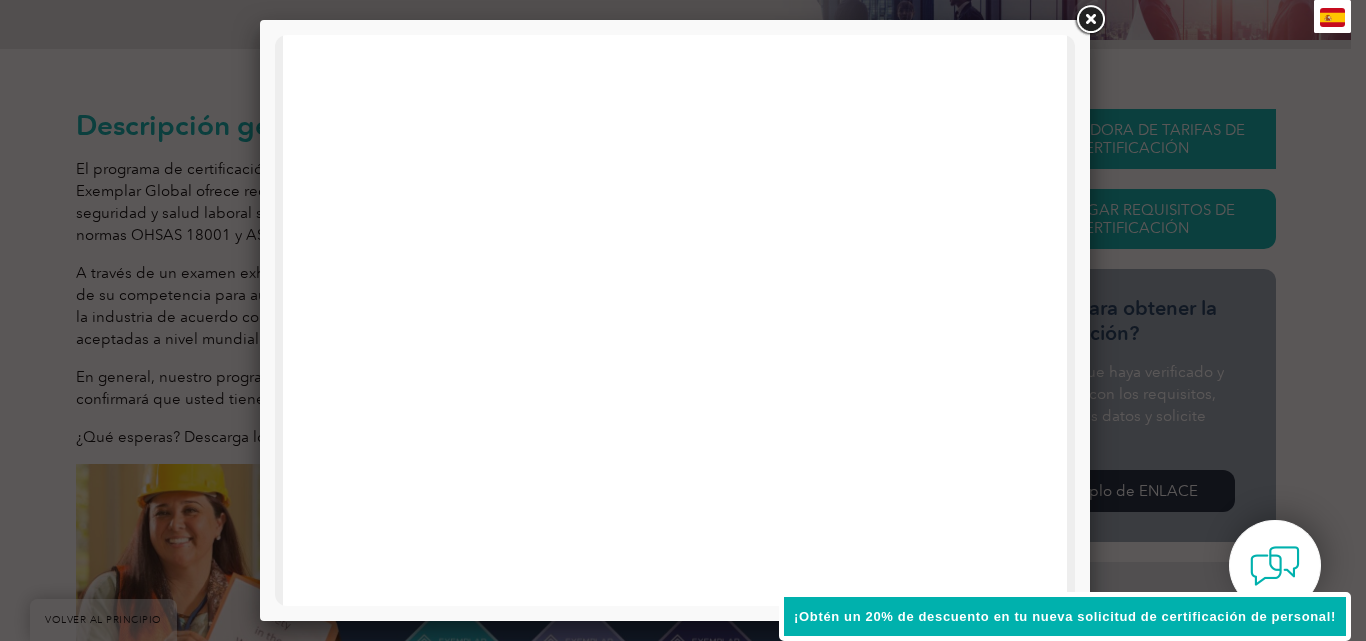 click at bounding box center [1090, 20] 